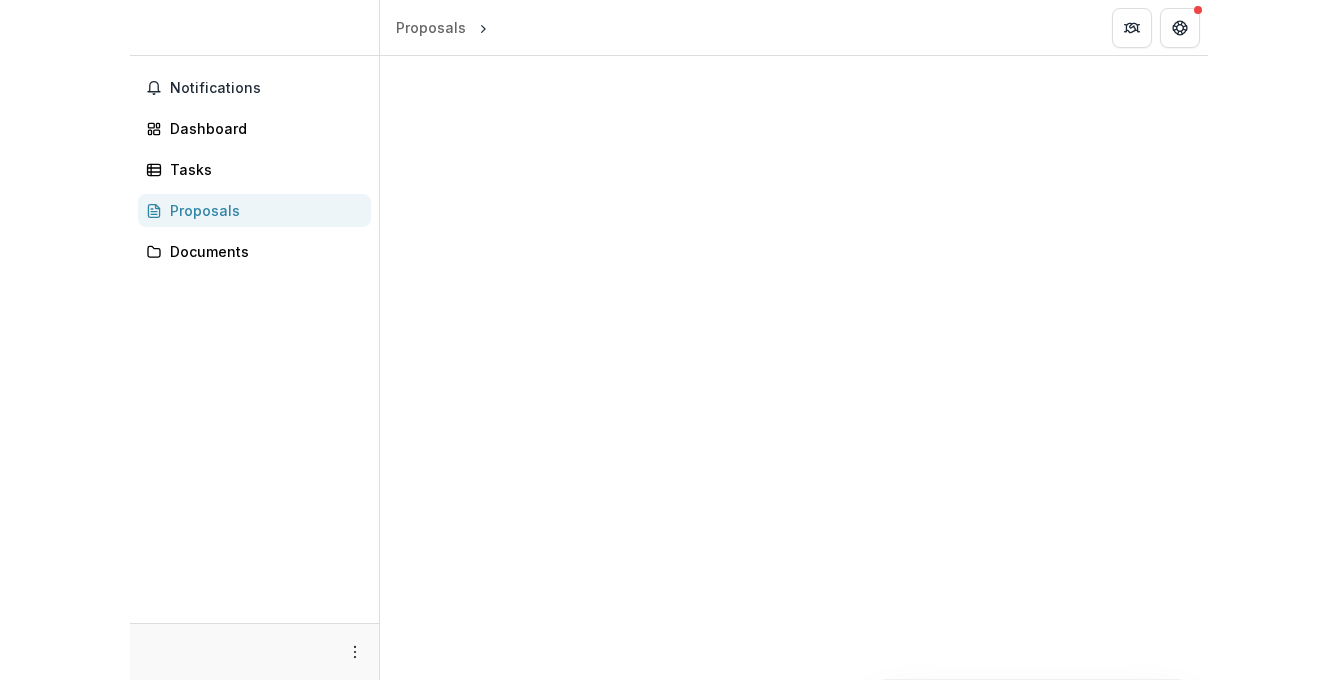 scroll, scrollTop: 0, scrollLeft: 0, axis: both 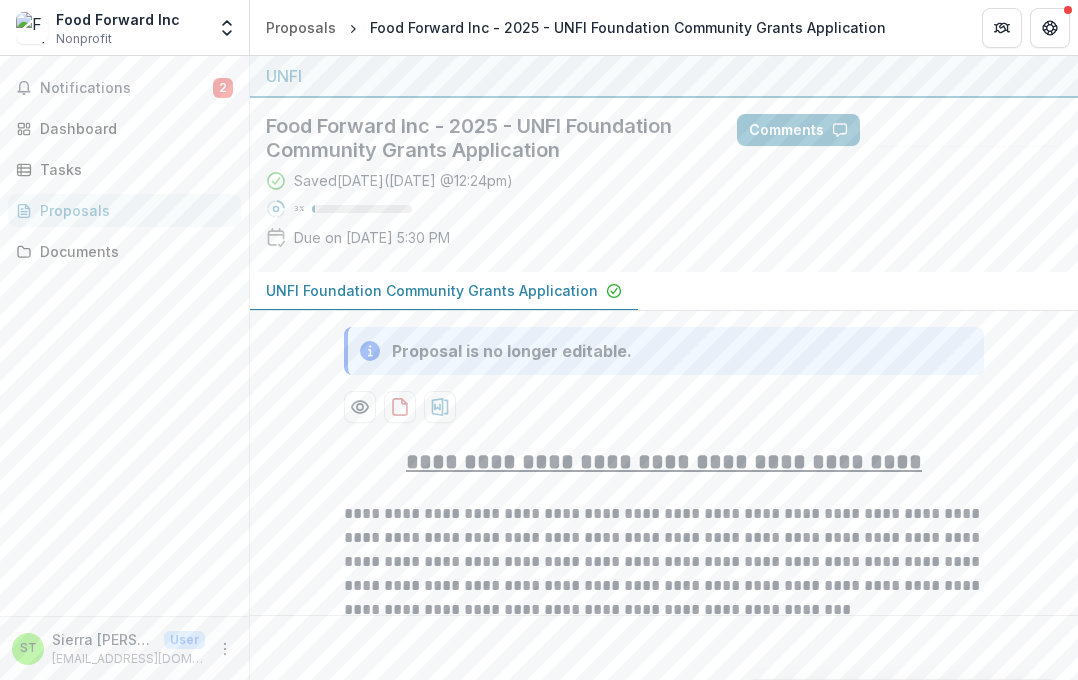 click on "Food Forward Inc - 2025 - UNFI Foundation Community Grants Application" at bounding box center (628, 27) 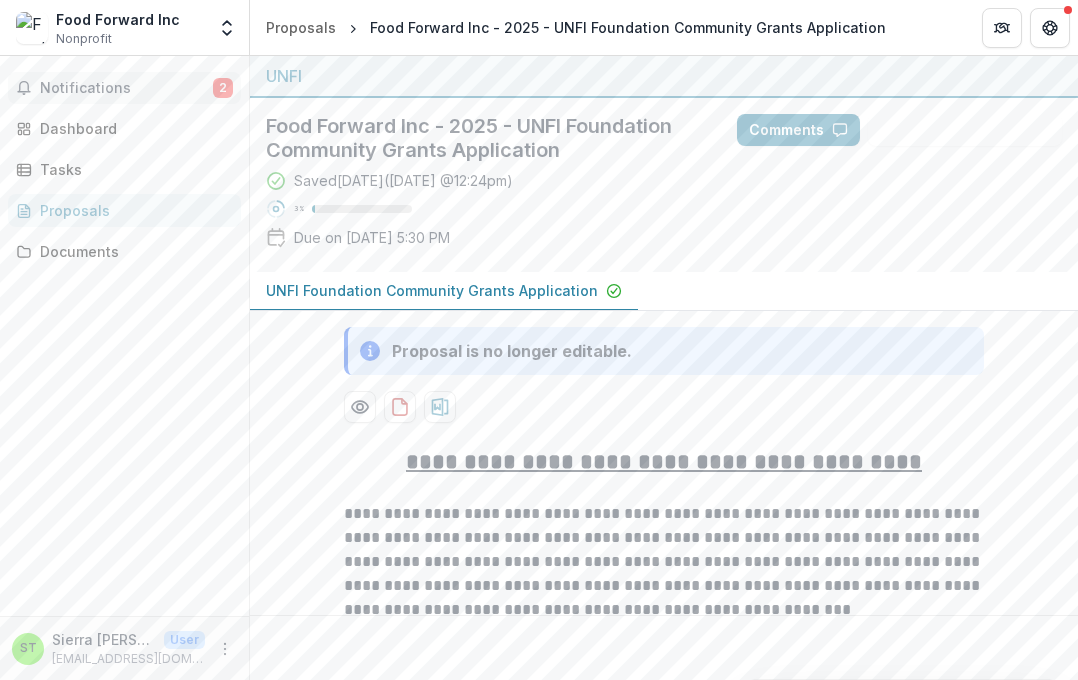 click on "Notifications" at bounding box center (126, 88) 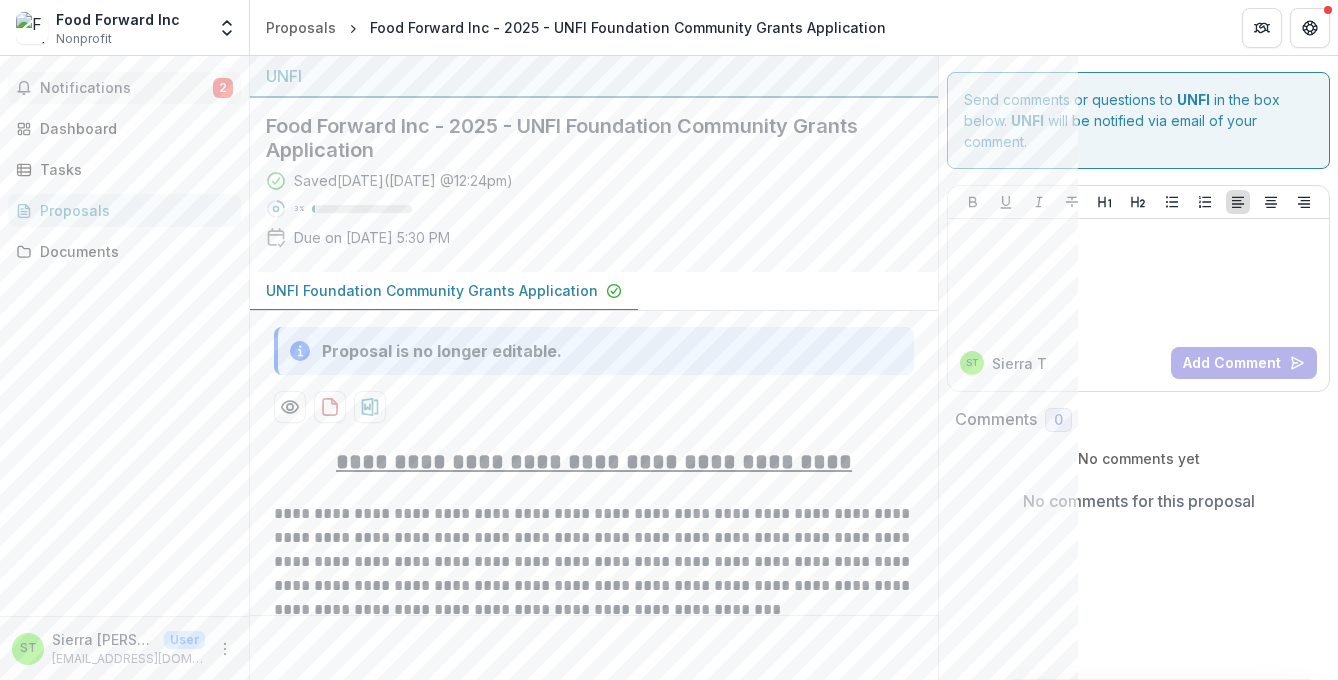 click on "Saved  [DATE]  ( [DATE]  12:24pm ) 3 % Due on   [DATE] 5:30 PM" at bounding box center [578, 213] 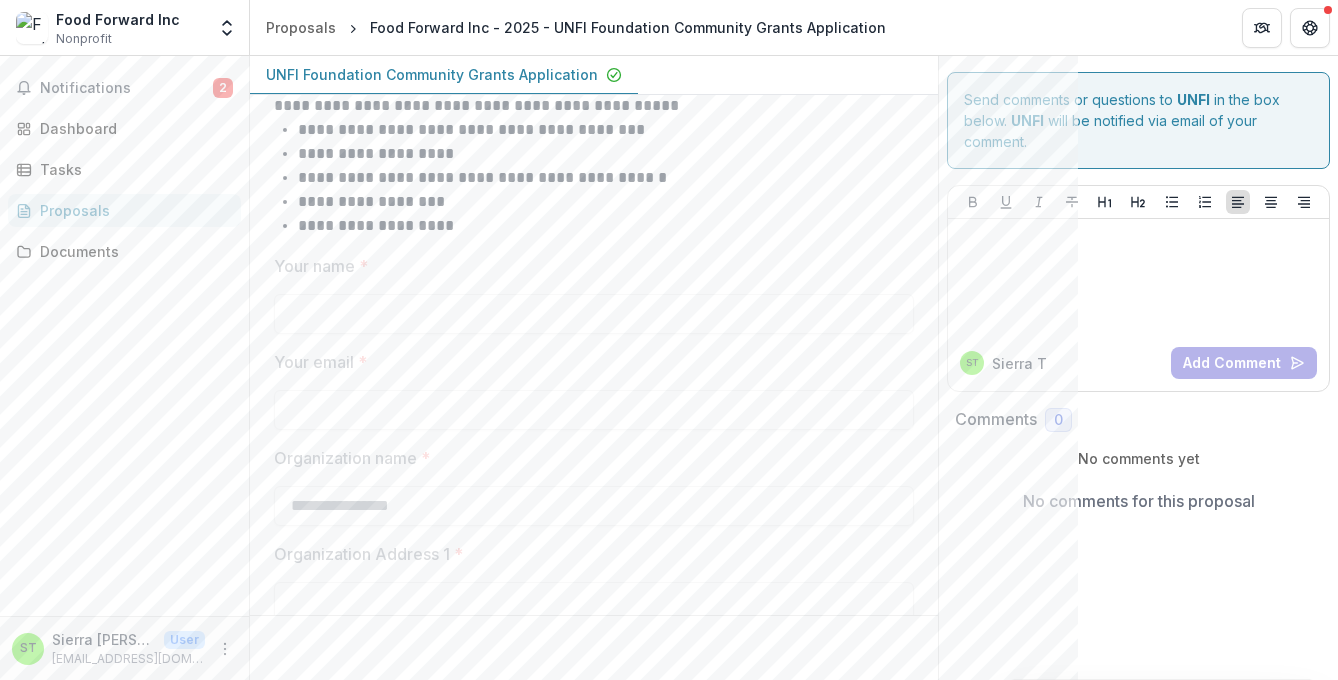 scroll, scrollTop: 0, scrollLeft: 0, axis: both 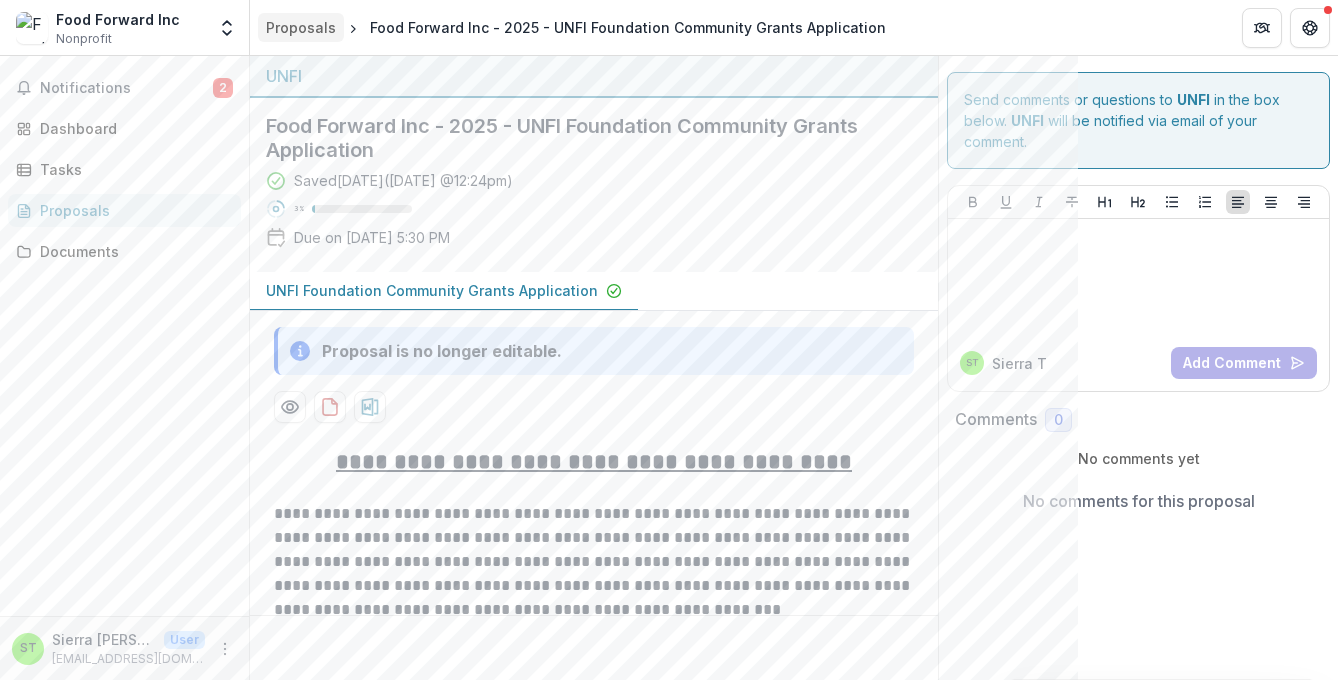 click on "Proposals" at bounding box center (301, 27) 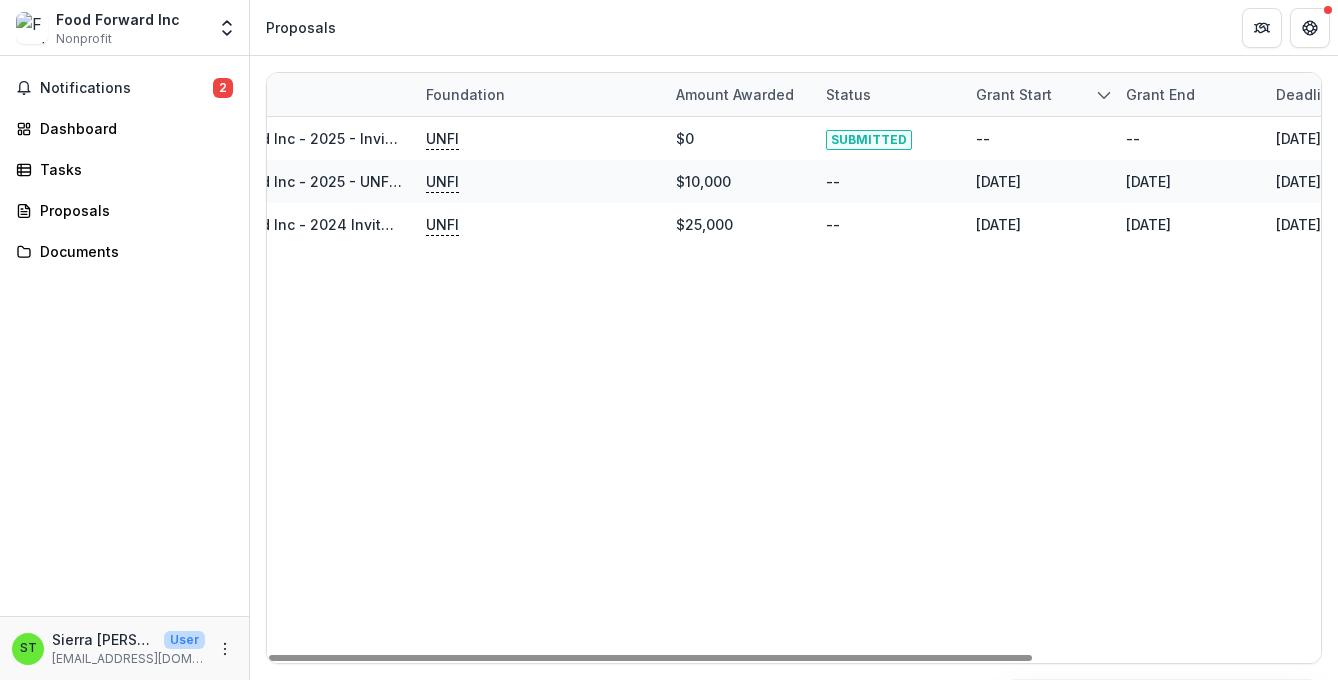 scroll, scrollTop: 0, scrollLeft: 0, axis: both 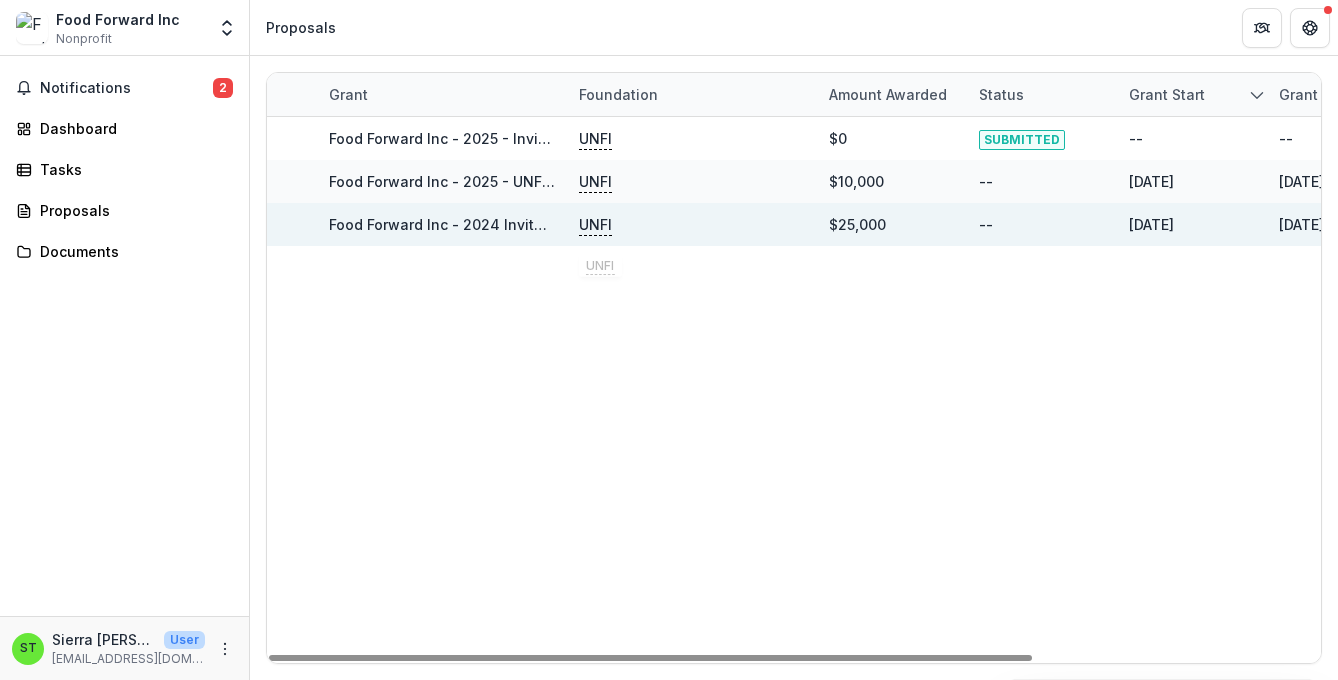 click on "Food Forward Inc - 2024 Invitation Only" at bounding box center [467, 224] 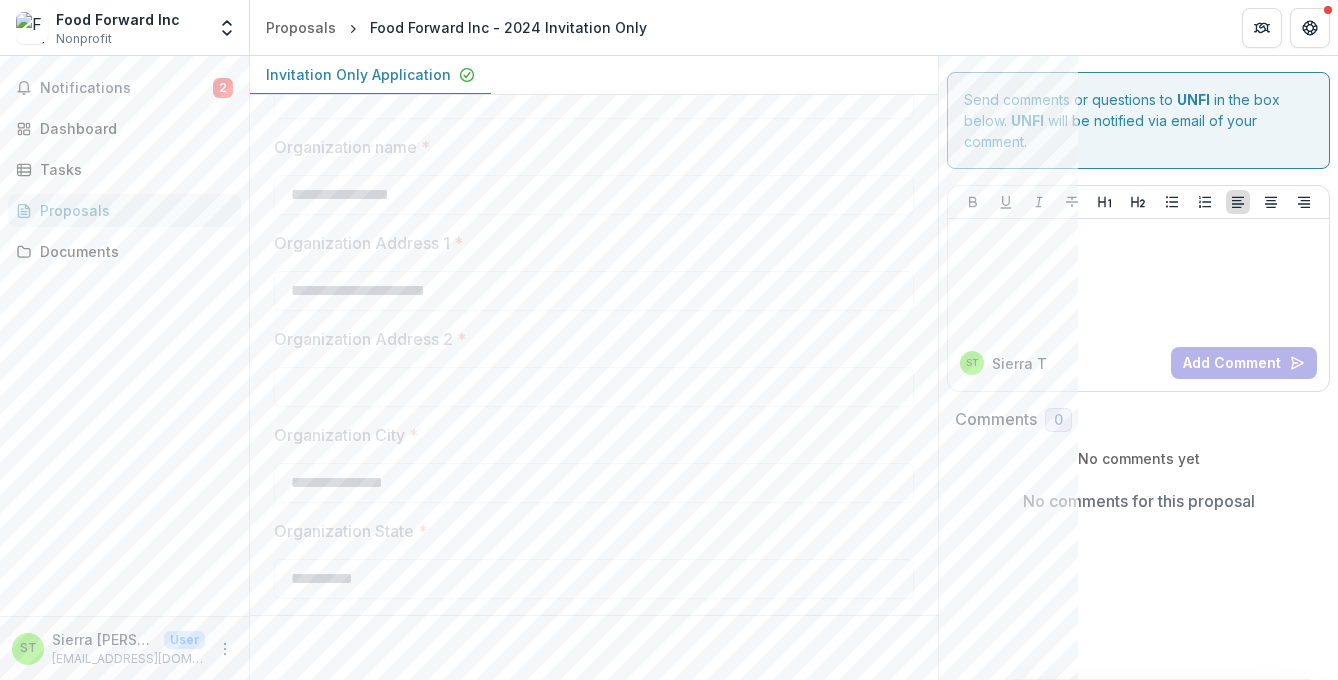 scroll, scrollTop: 892, scrollLeft: 0, axis: vertical 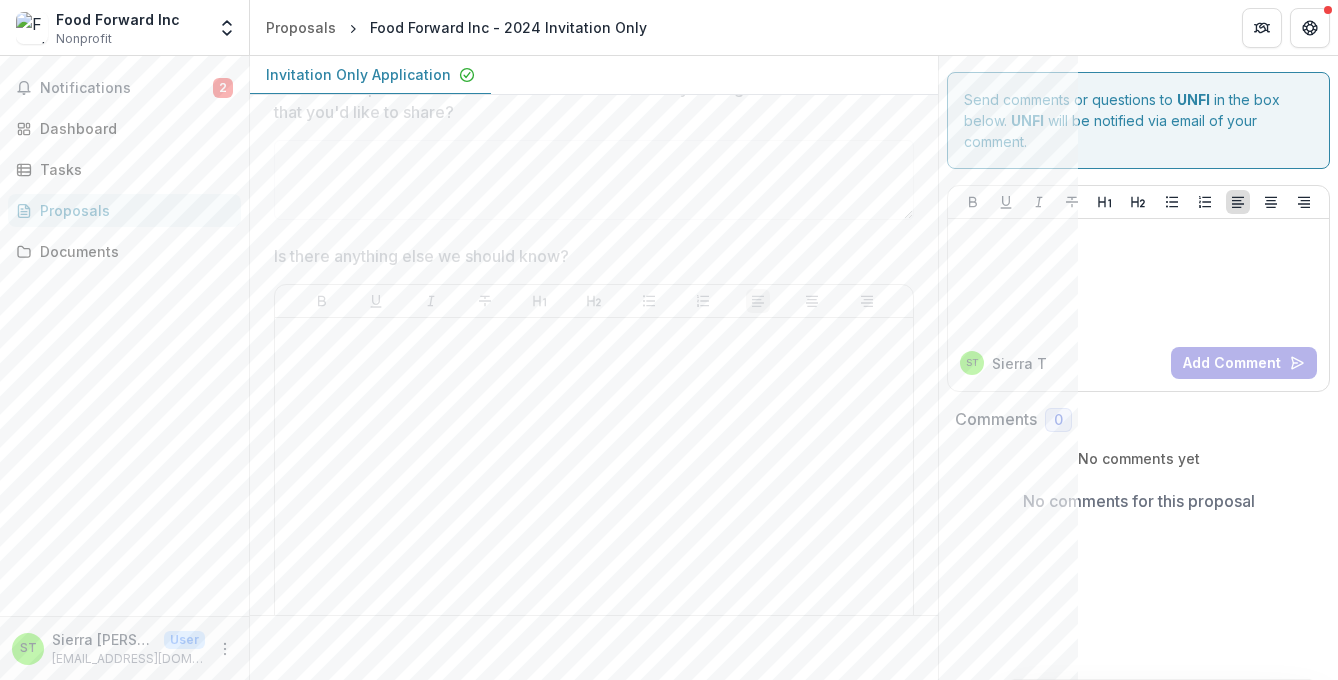 click at bounding box center (594, 476) 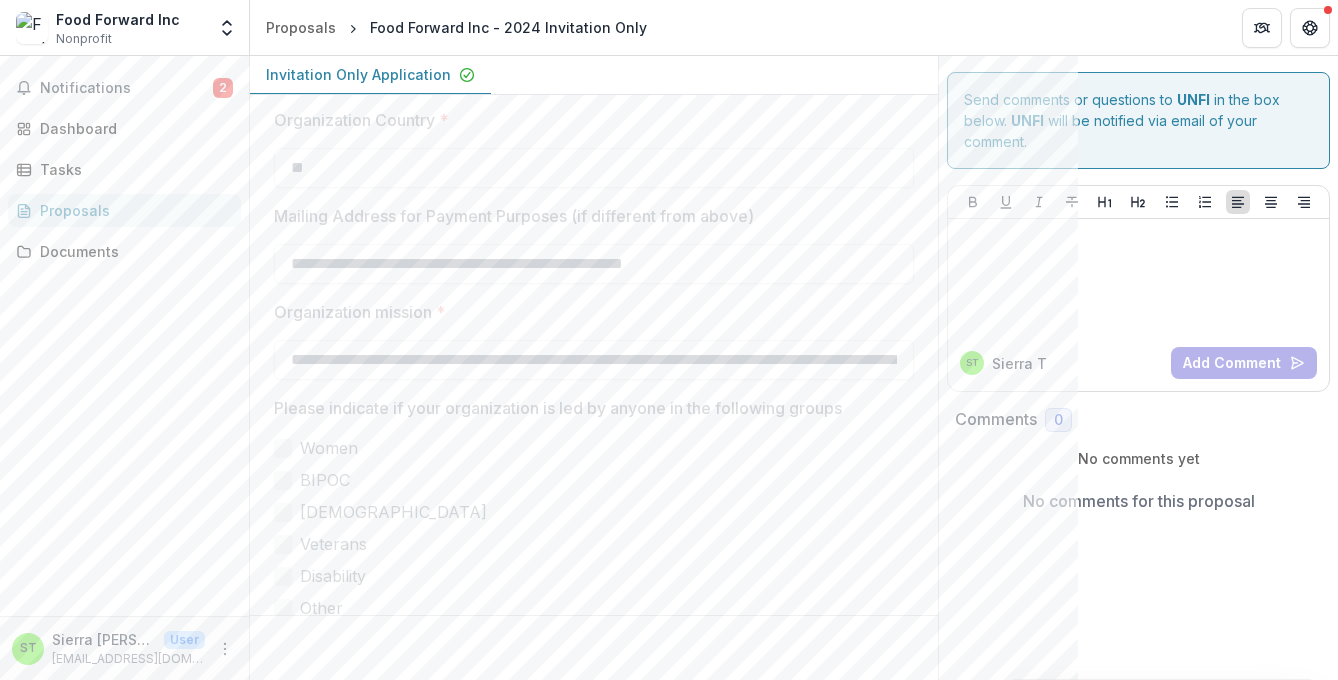 scroll, scrollTop: 0, scrollLeft: 0, axis: both 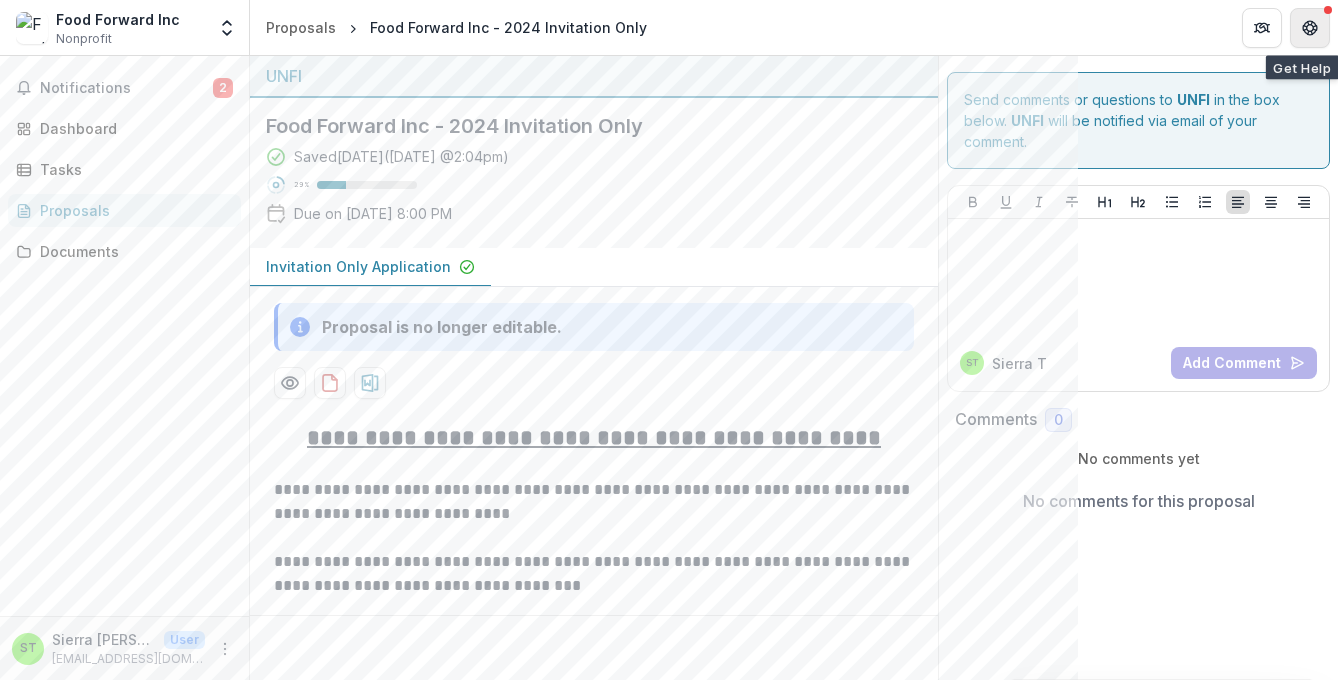 click 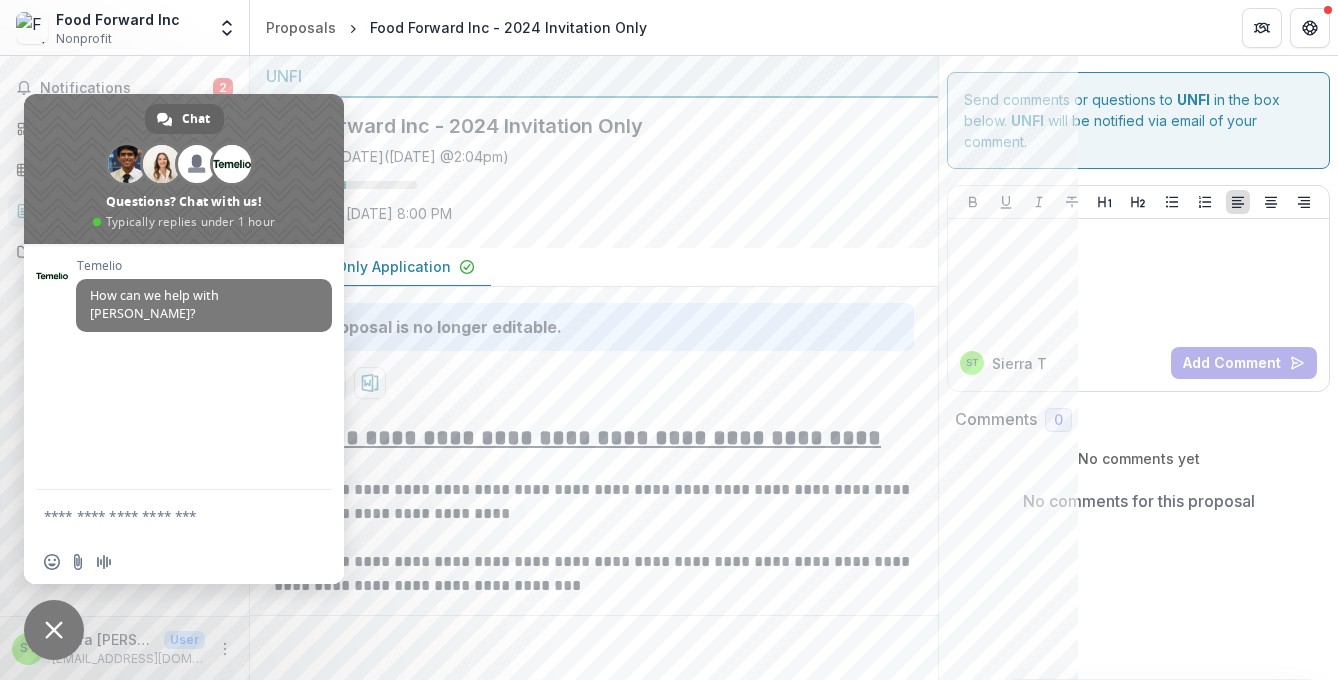 click on "Saved  [DATE]  ( [DATE]  2:04pm ) 29 % Due on   [DATE] 8:00 PM" at bounding box center [578, 189] 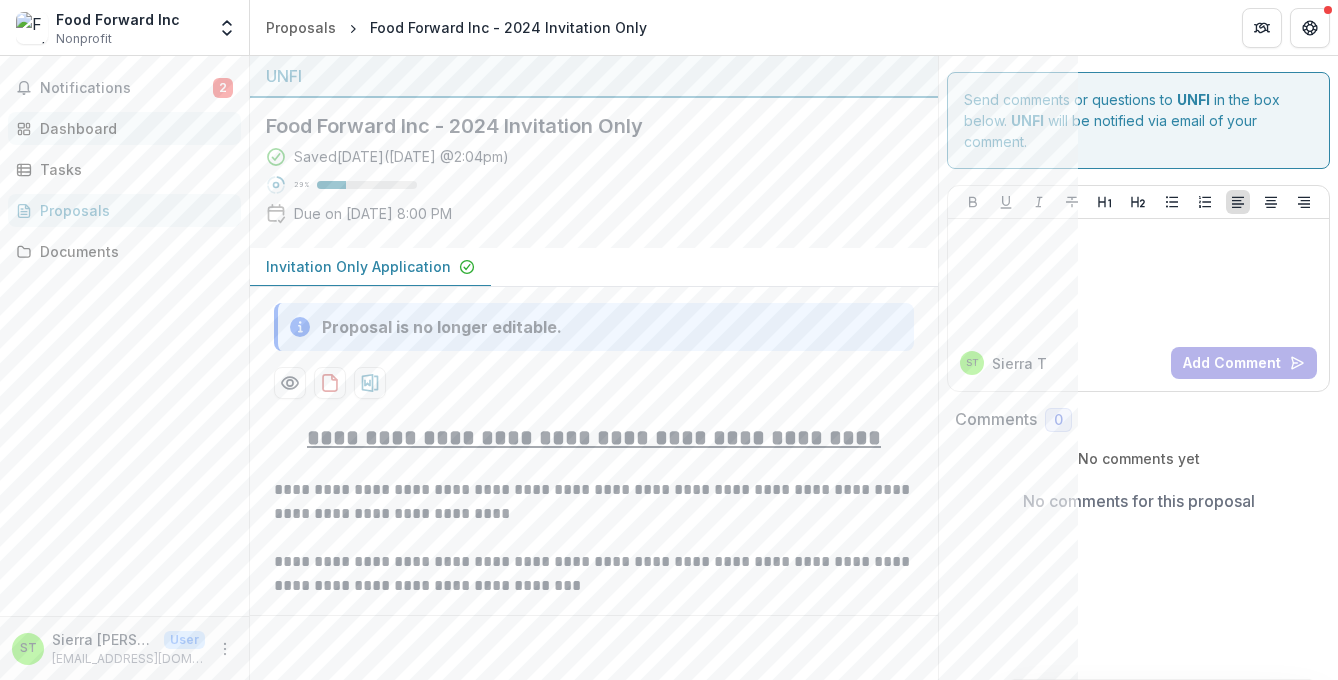 click on "Dashboard" at bounding box center (132, 128) 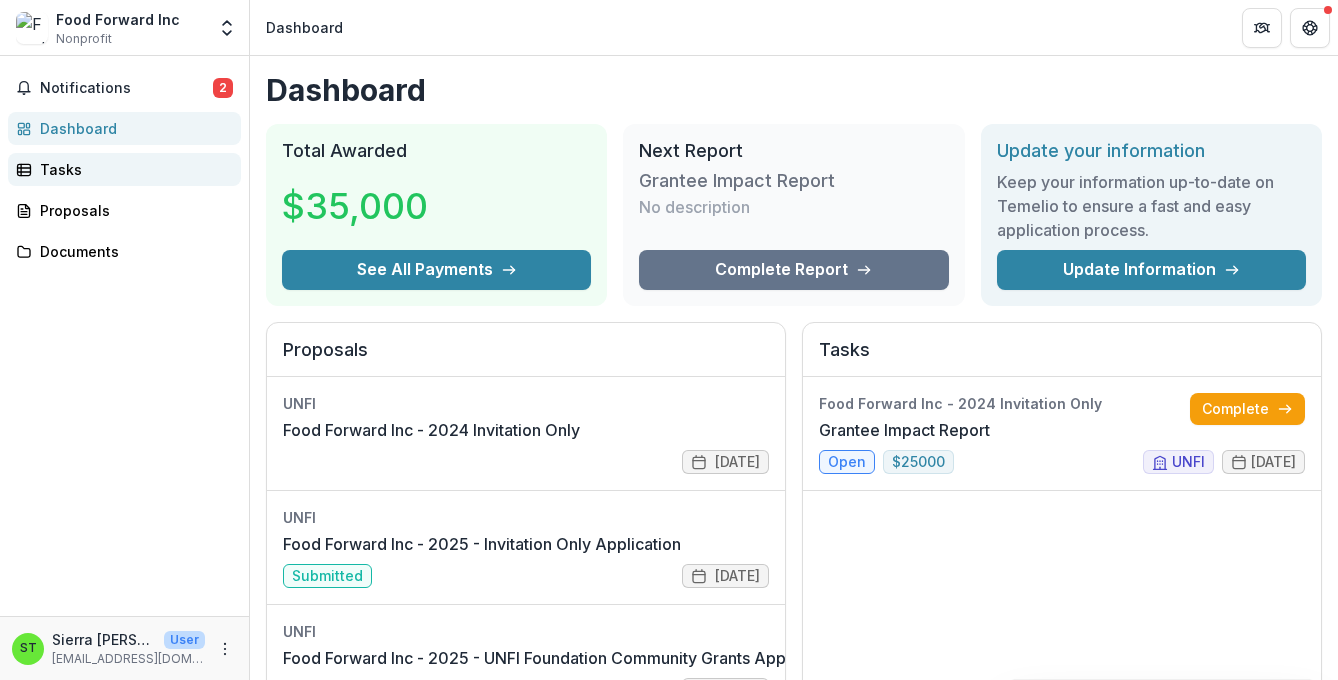 click on "Tasks" at bounding box center [132, 169] 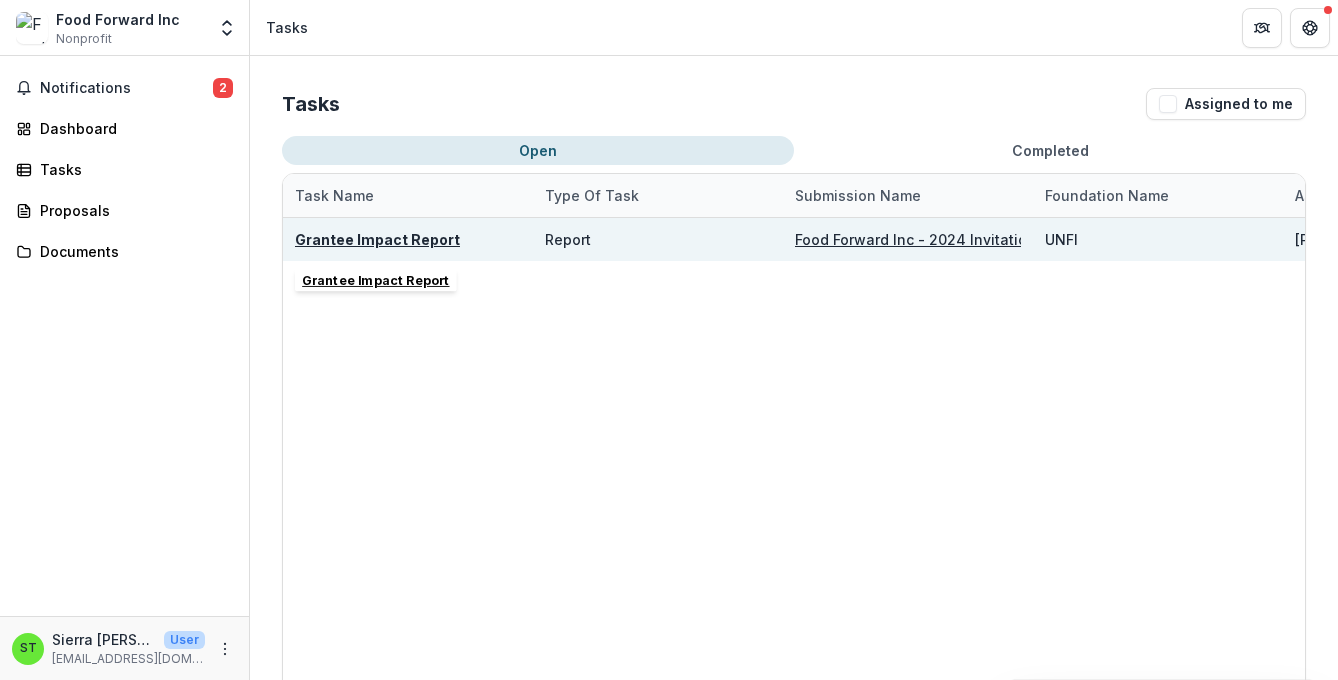 click on "Grantee Impact Report" at bounding box center [377, 239] 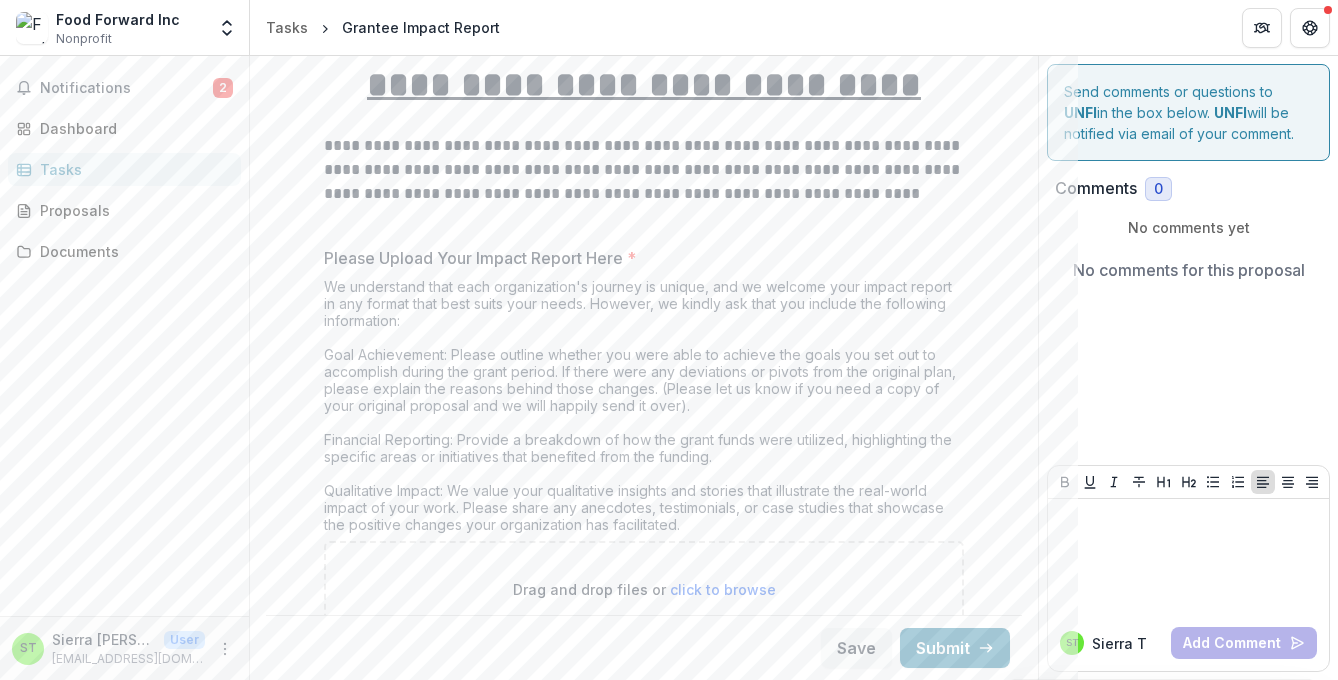 scroll, scrollTop: 171, scrollLeft: 0, axis: vertical 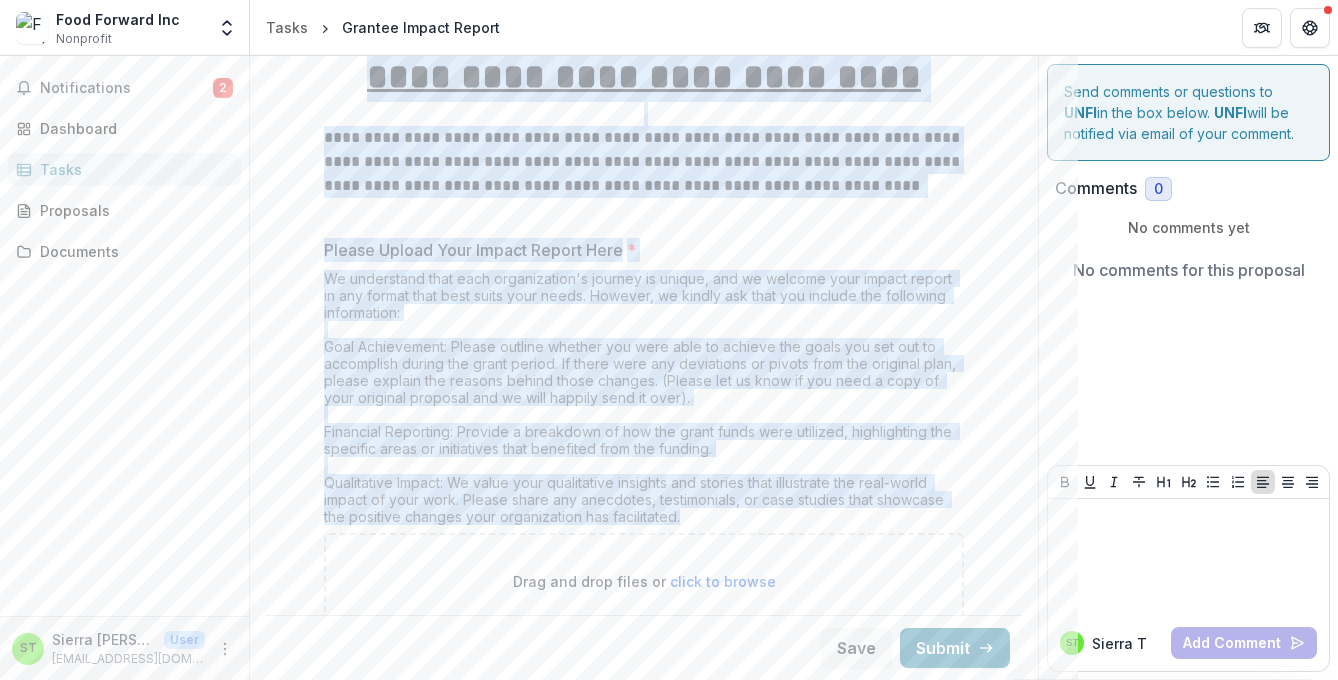 drag, startPoint x: 371, startPoint y: 87, endPoint x: 794, endPoint y: 518, distance: 603.8957 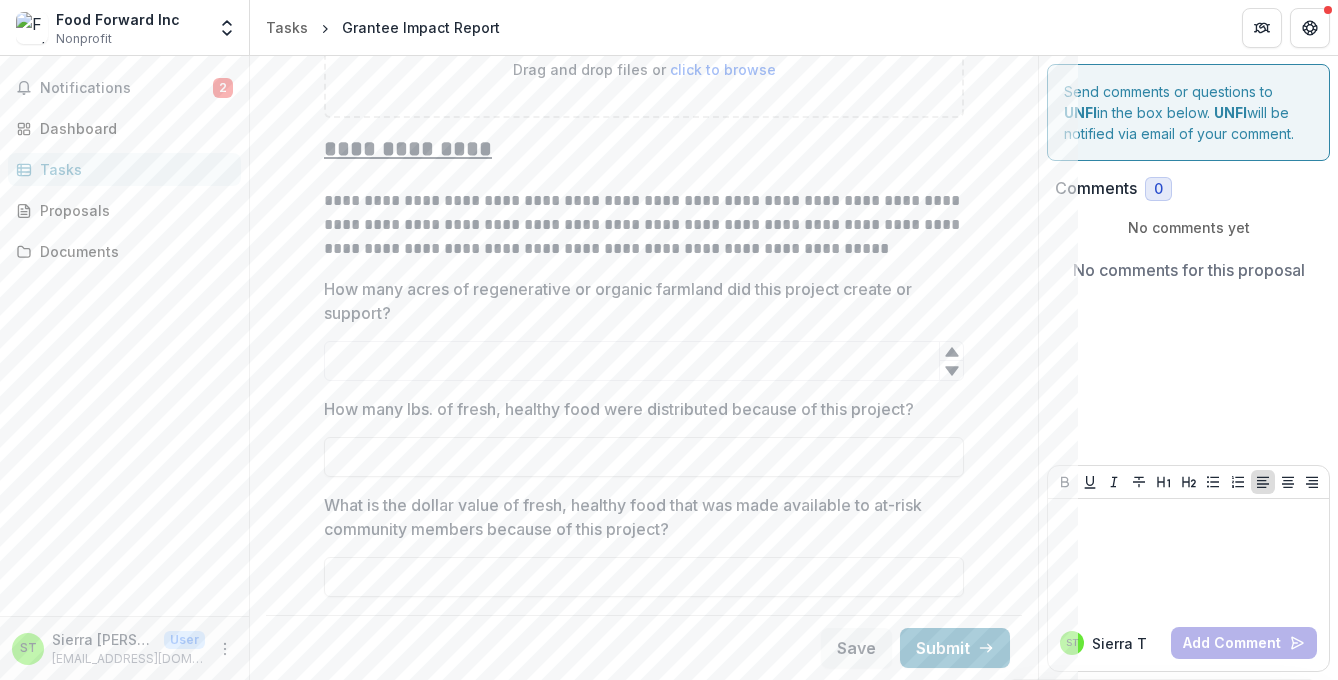 scroll, scrollTop: 1083, scrollLeft: 0, axis: vertical 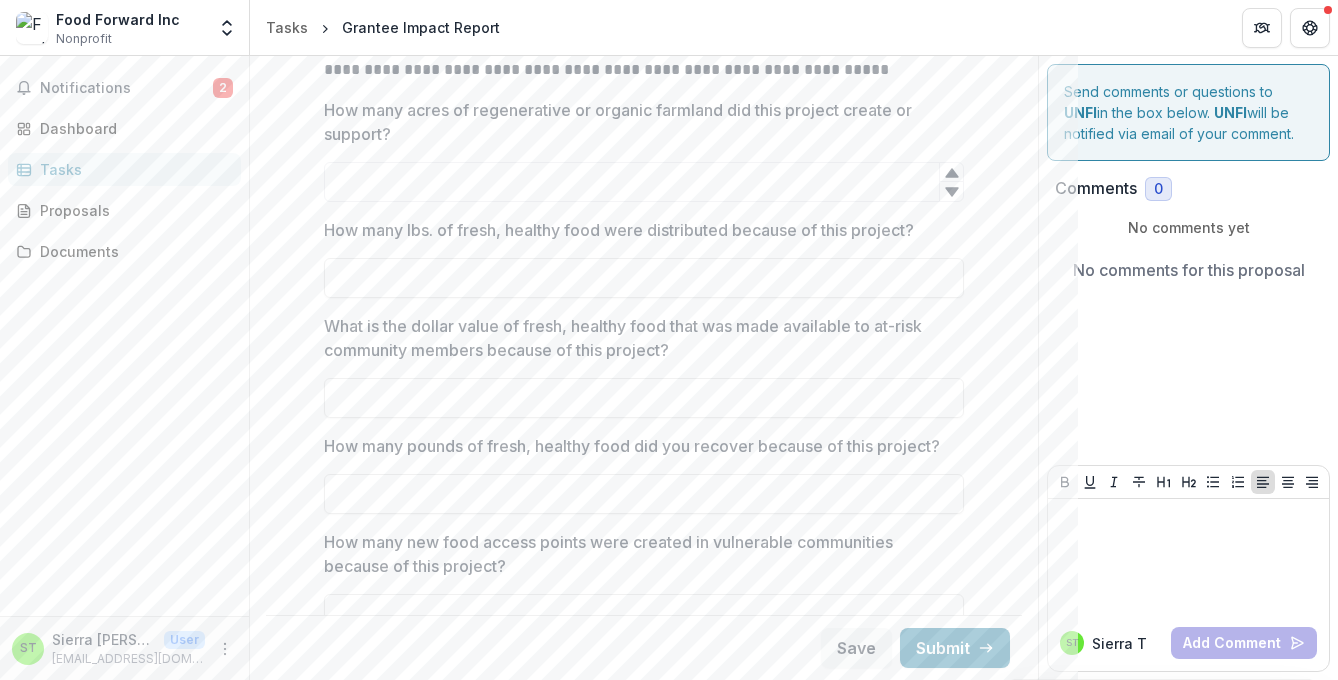 click on "How many acres of regenerative or organic farmland did this project create or support?" at bounding box center [638, 122] 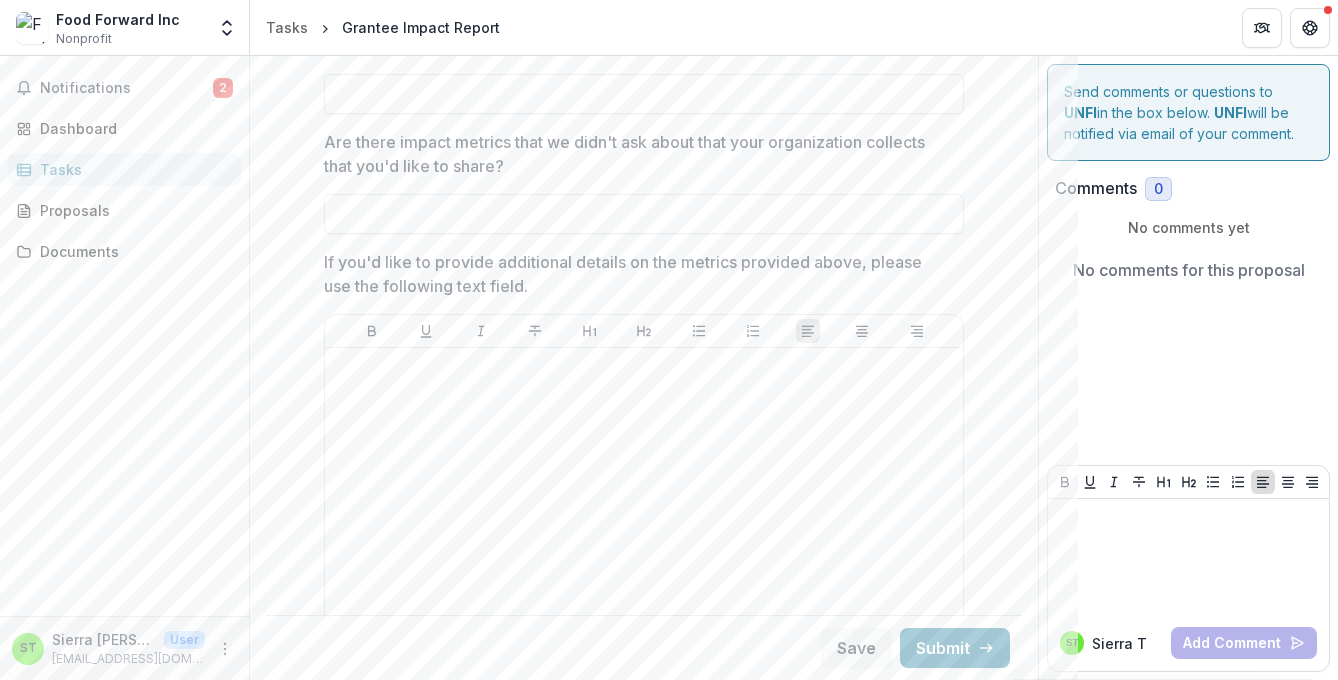 scroll, scrollTop: 2341, scrollLeft: 0, axis: vertical 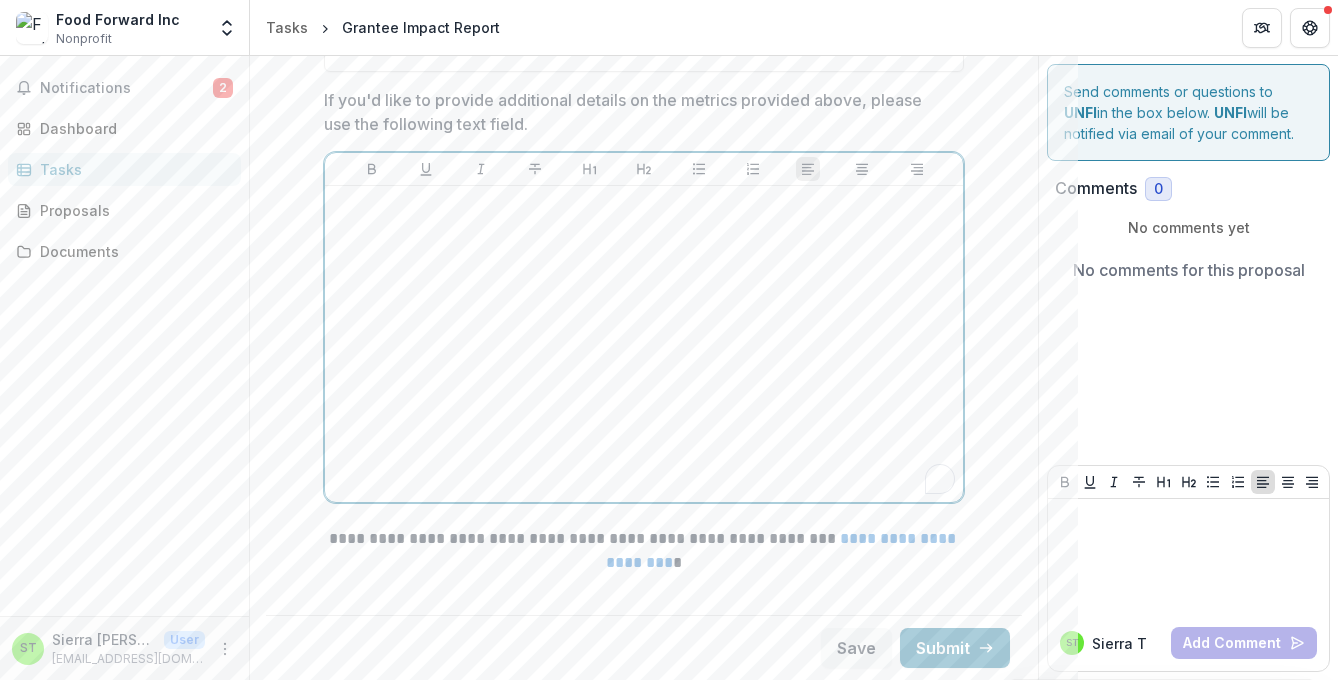drag, startPoint x: 934, startPoint y: 473, endPoint x: 325, endPoint y: -62, distance: 810.6207 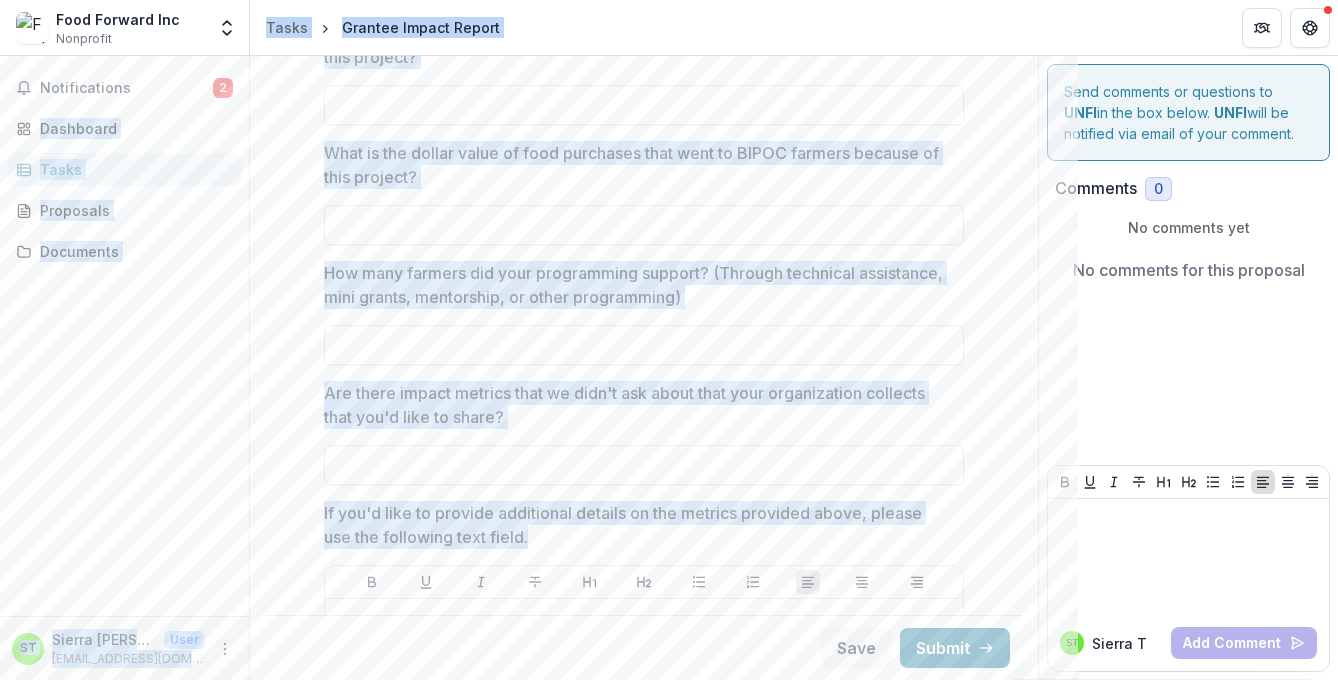 scroll, scrollTop: 806, scrollLeft: 0, axis: vertical 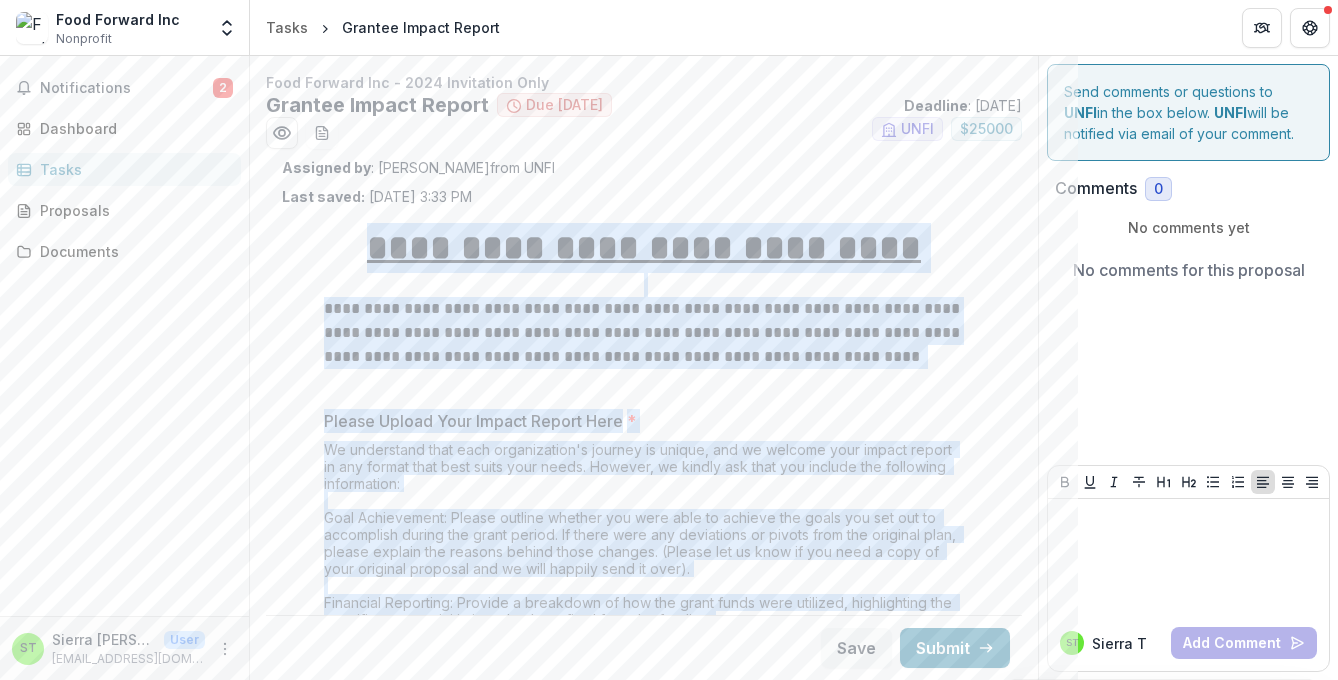 drag, startPoint x: 558, startPoint y: 133, endPoint x: 349, endPoint y: 226, distance: 228.7575 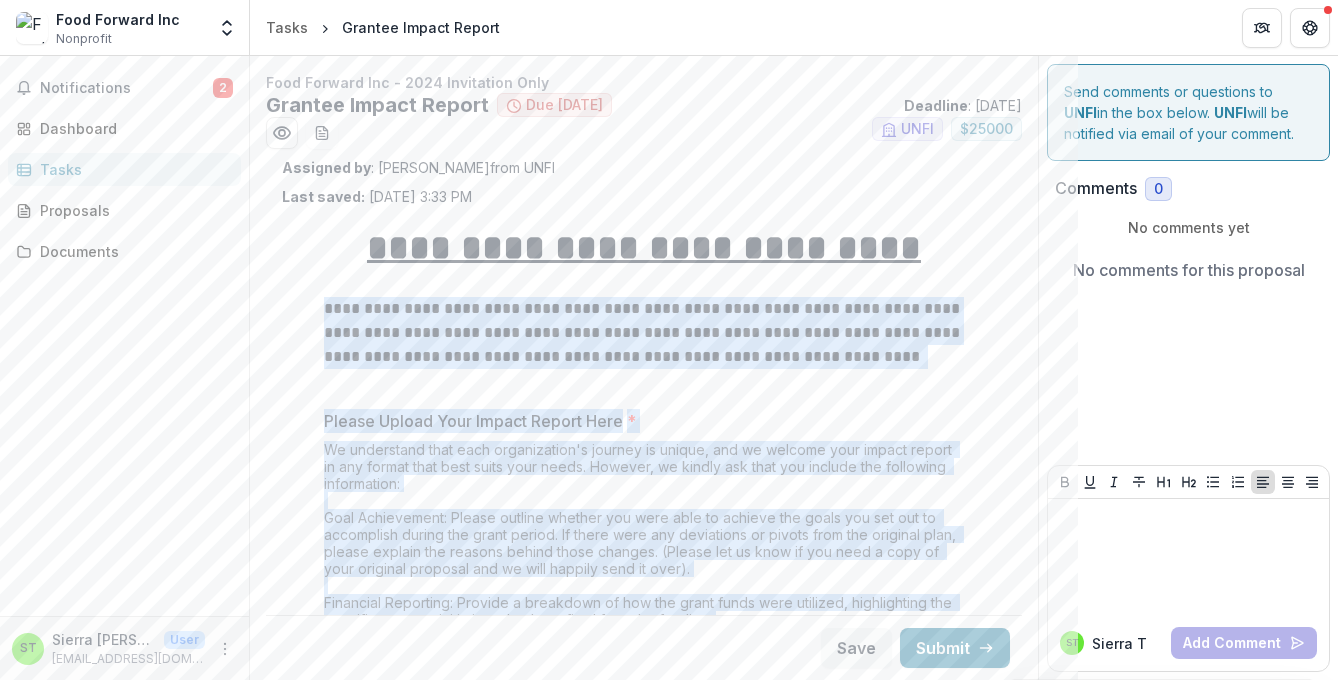 scroll, scrollTop: 91, scrollLeft: 0, axis: vertical 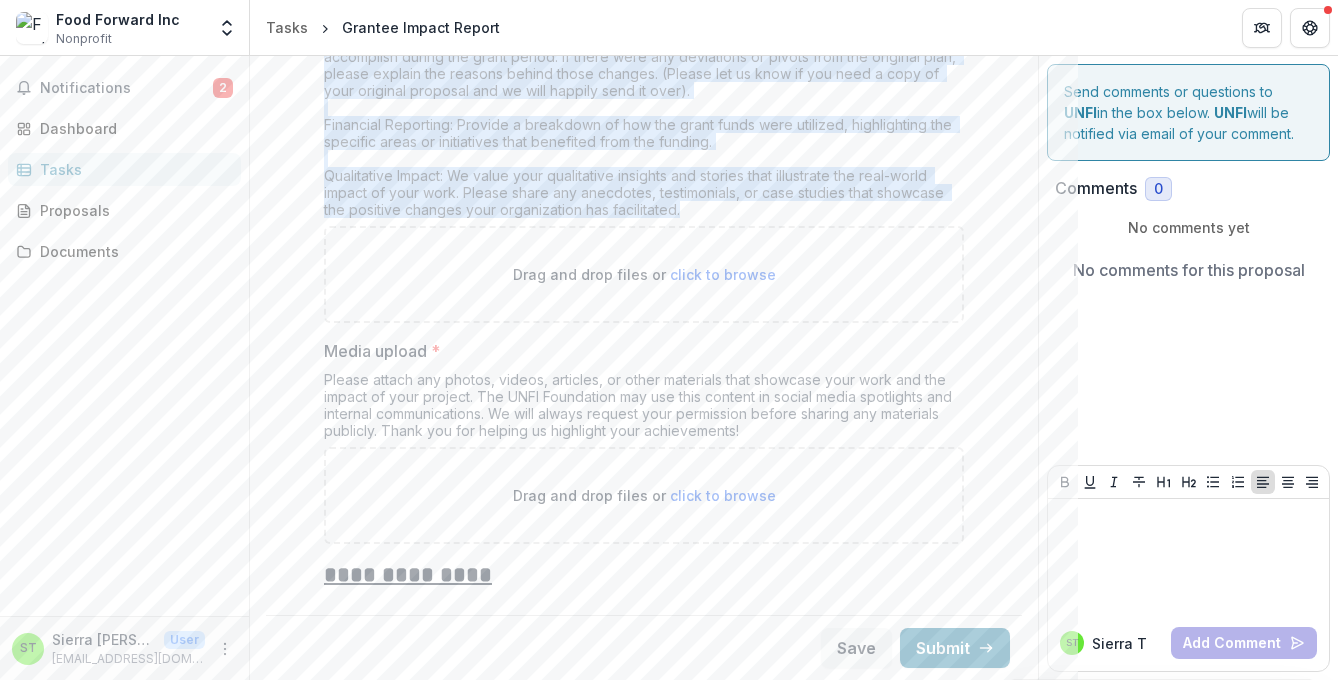 drag, startPoint x: 320, startPoint y: 311, endPoint x: 693, endPoint y: 204, distance: 388.04382 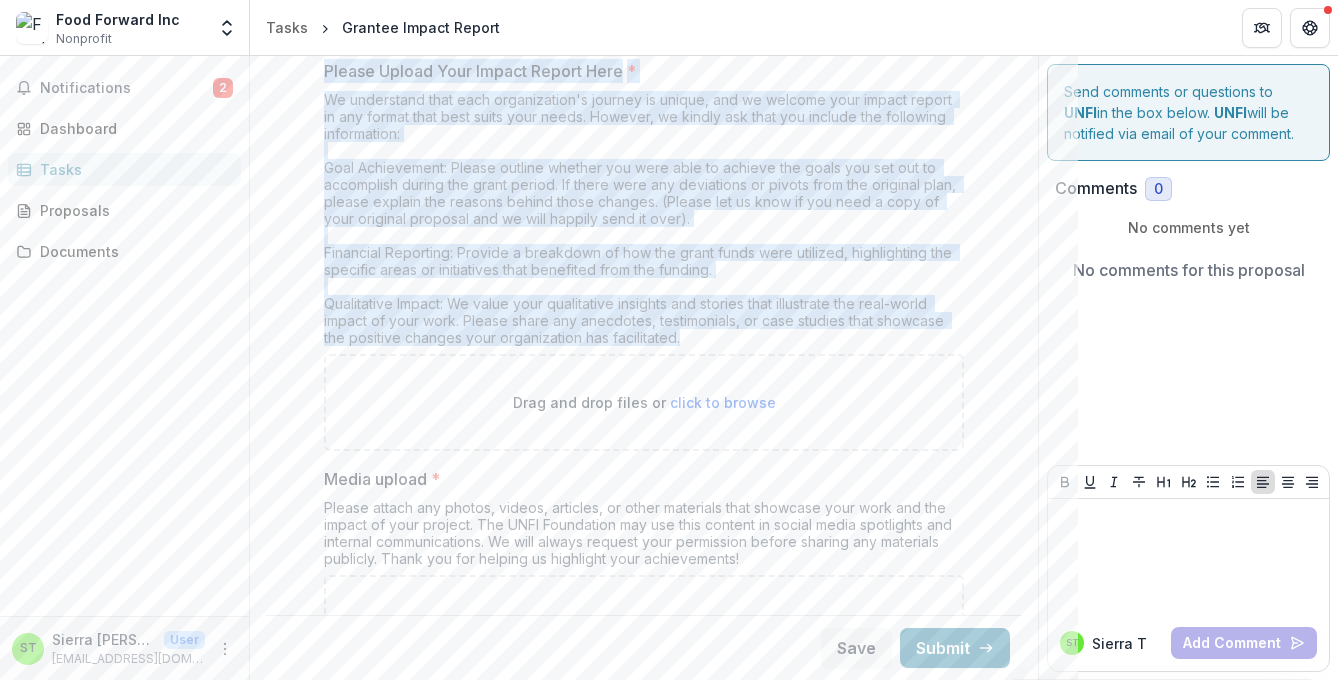 scroll, scrollTop: 235, scrollLeft: 0, axis: vertical 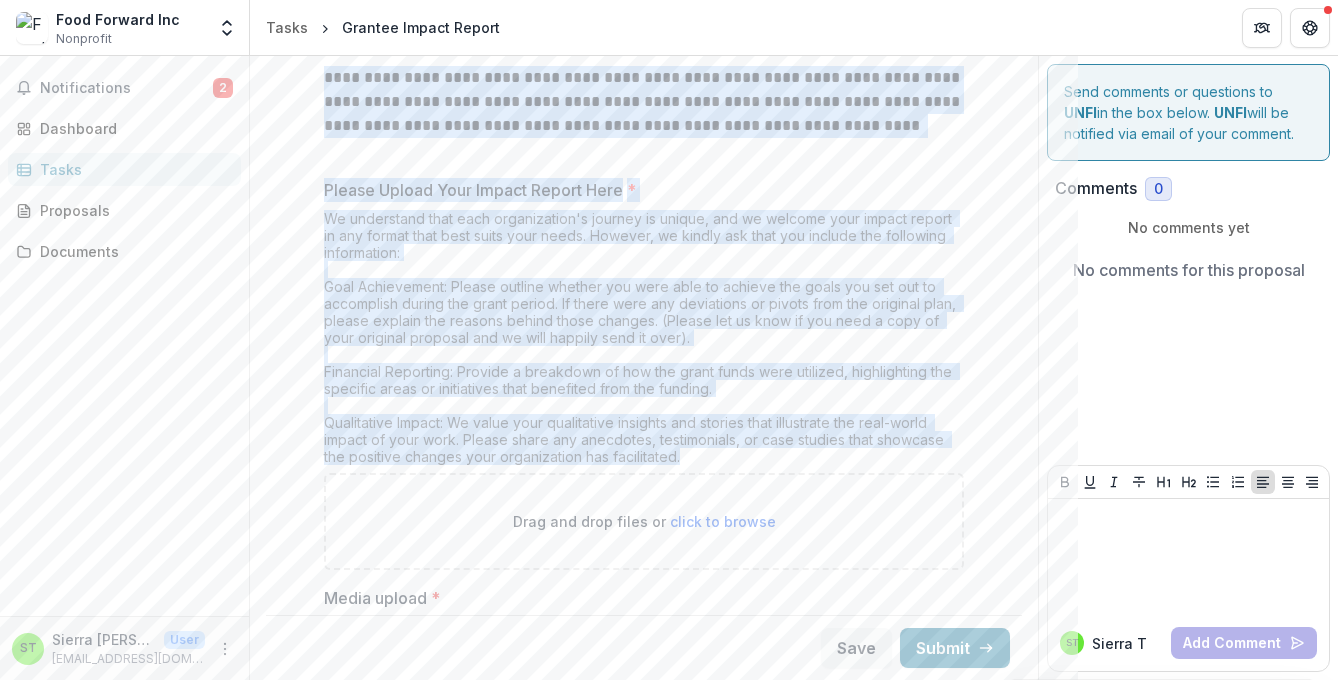 click on "We understand that each organization's journey is unique, and we welcome your impact report in any format that best suits your needs. However, we kindly ask that you include the following information:
Goal Achievement: Please outline whether you were able to achieve the goals you set out to accomplish during the grant period. If there were any deviations or pivots from the original plan, please explain the reasons behind those changes. (Please let us know if you need a copy of your original proposal and we will happily send it over).
Financial Reporting: Provide a breakdown of how the grant funds were utilized, highlighting the specific areas or initiatives that benefited from the funding.
Qualitative Impact: We value your qualitative insights and stories that illustrate the real-world impact of your work. Please share any anecdotes, testimonials, or case studies that showcase the positive changes your organization has facilitated." at bounding box center (644, 341) 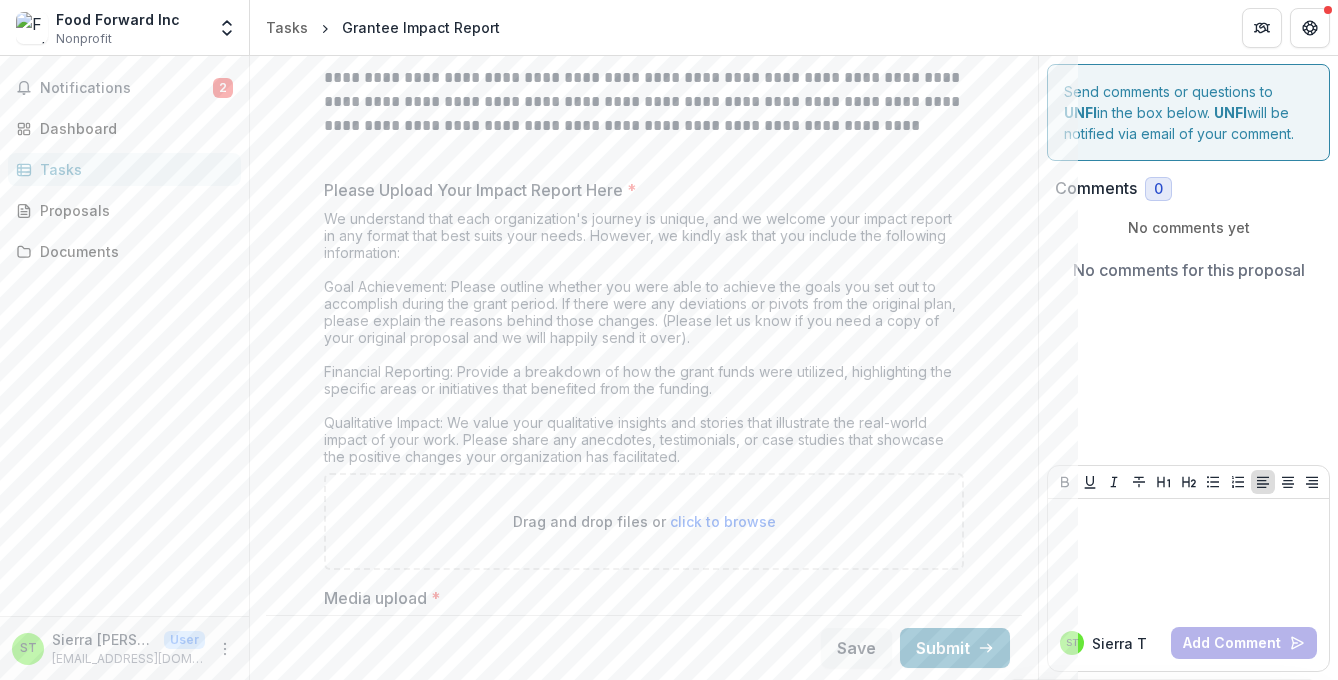 scroll, scrollTop: 588, scrollLeft: 0, axis: vertical 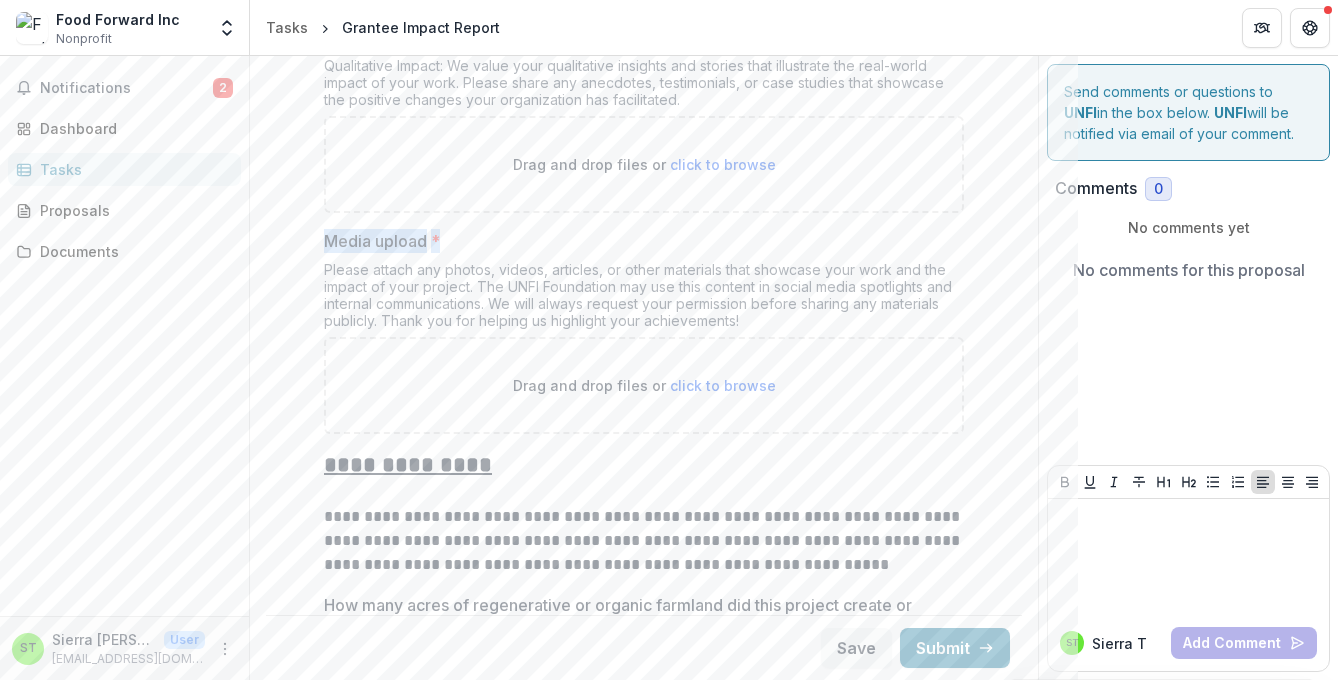 drag, startPoint x: 319, startPoint y: 243, endPoint x: 492, endPoint y: 238, distance: 173.07224 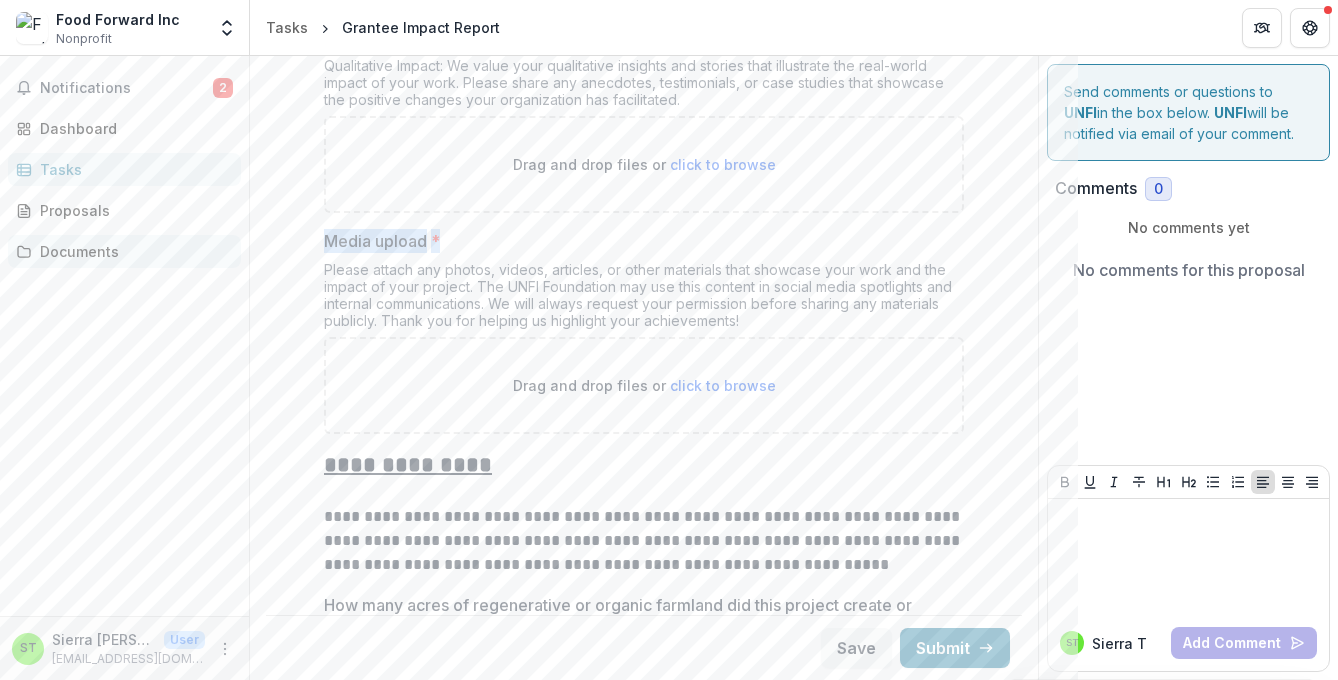 copy on "Media upload *" 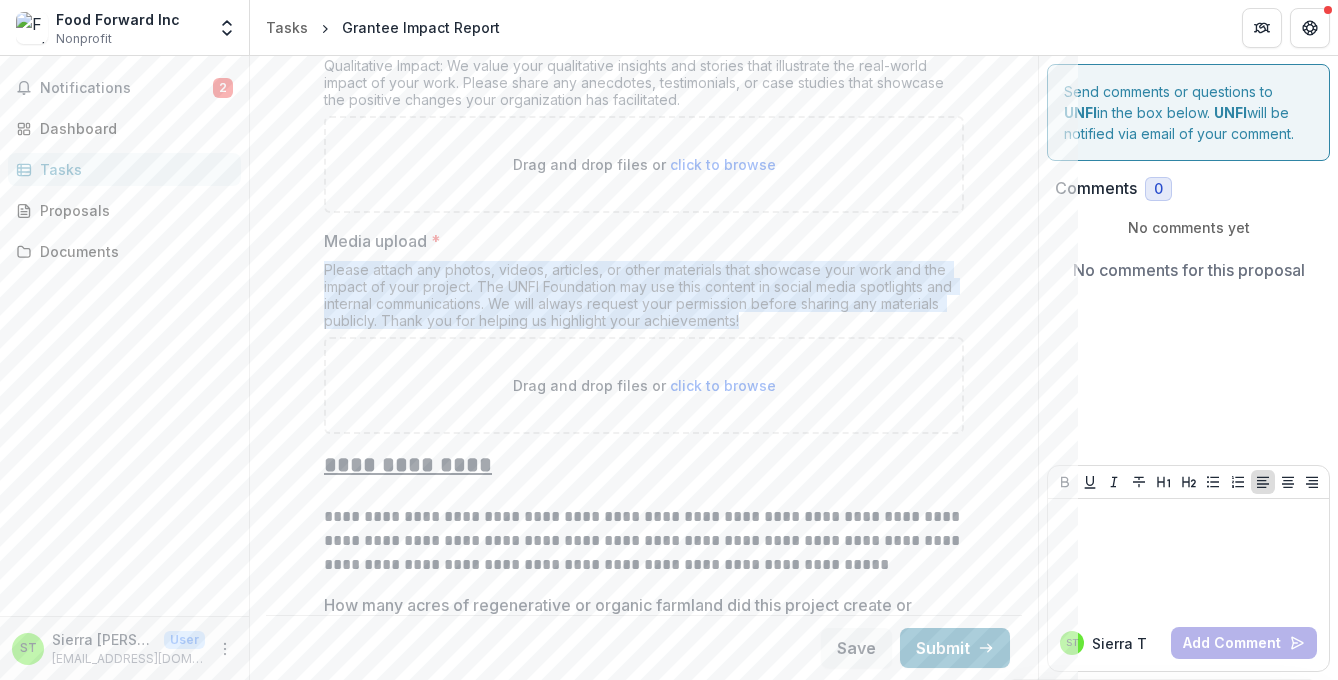 drag, startPoint x: 742, startPoint y: 313, endPoint x: 320, endPoint y: 270, distance: 424.1851 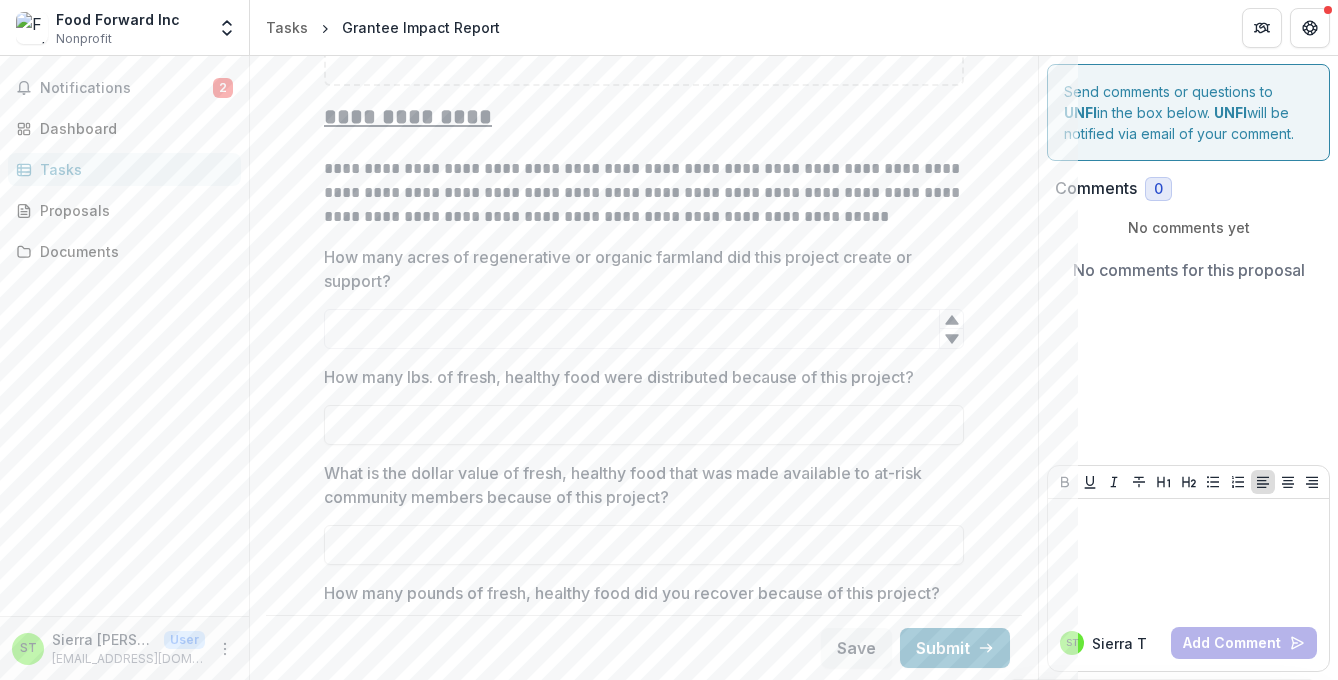 scroll, scrollTop: 937, scrollLeft: 0, axis: vertical 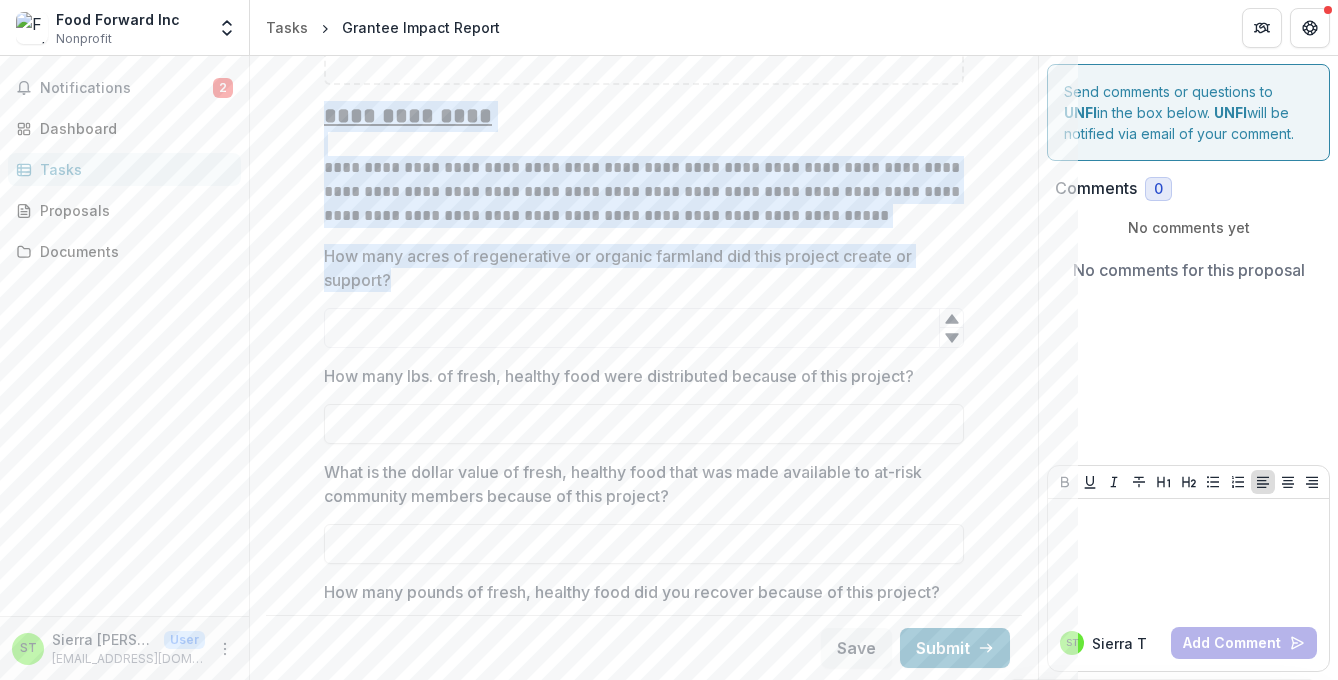 drag, startPoint x: 313, startPoint y: 116, endPoint x: 400, endPoint y: 273, distance: 179.49373 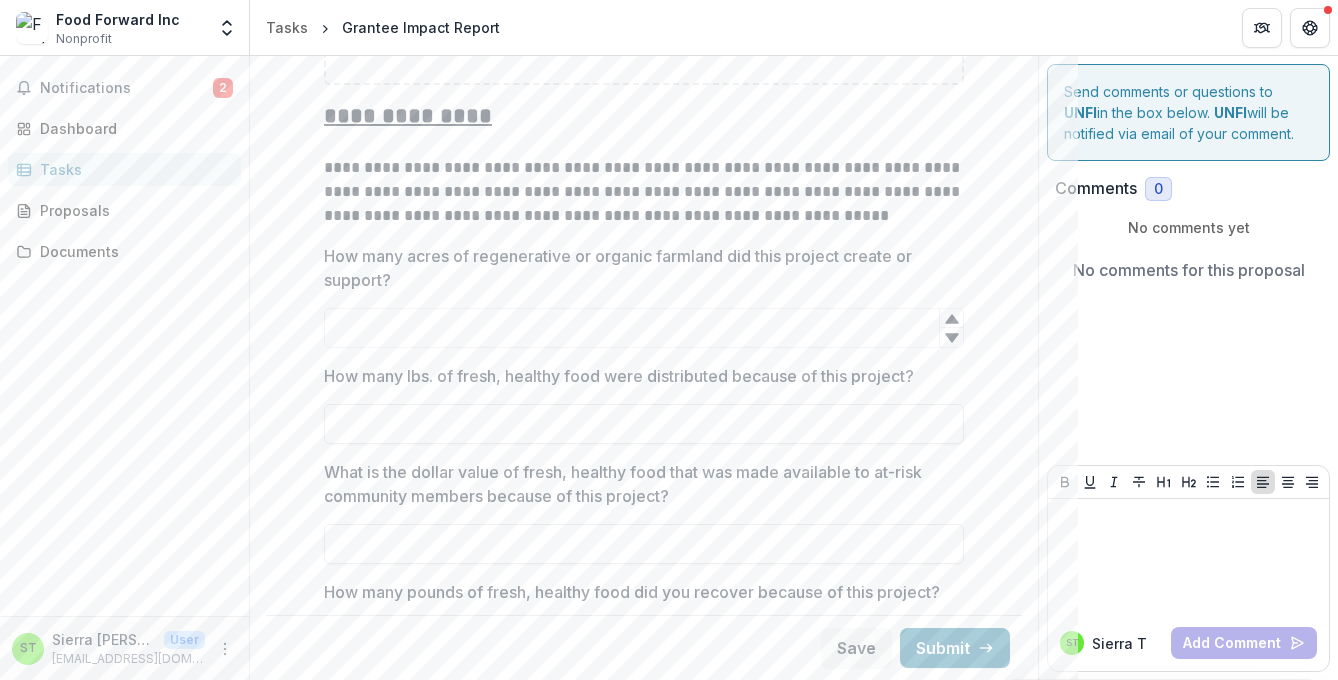 click on "**********" at bounding box center [644, 640] 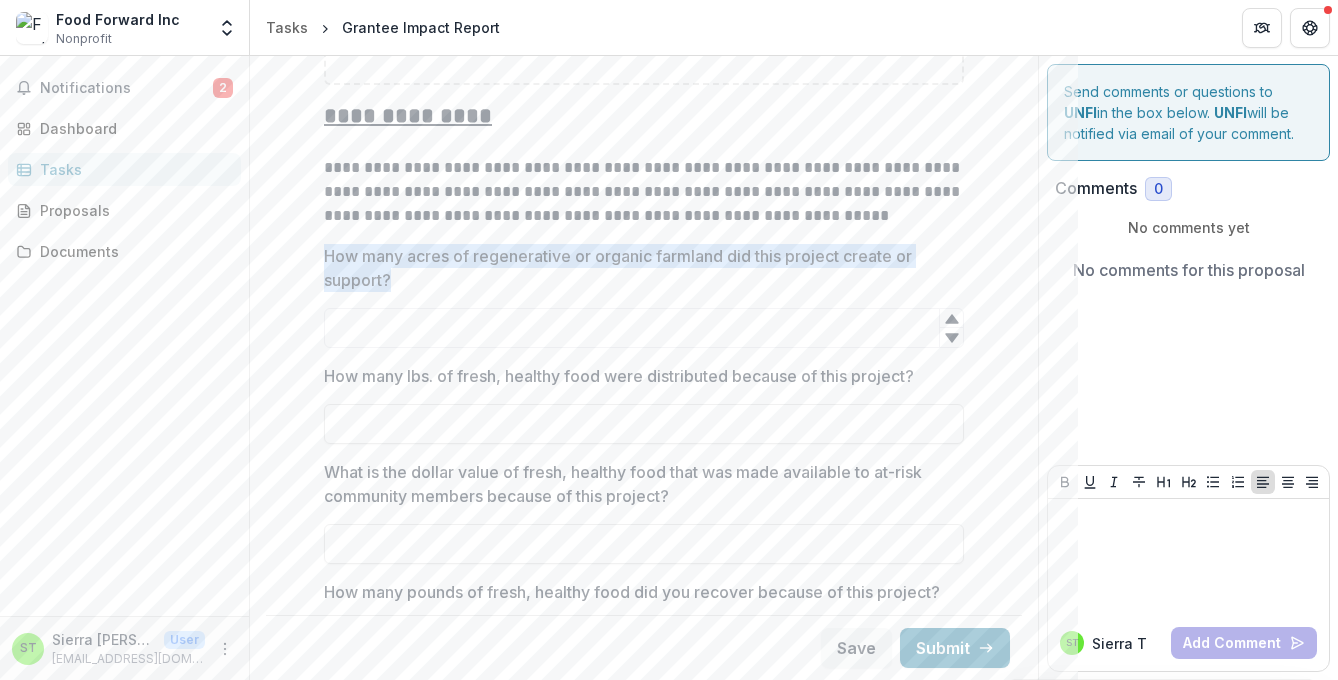 drag, startPoint x: 313, startPoint y: 254, endPoint x: 395, endPoint y: 281, distance: 86.33076 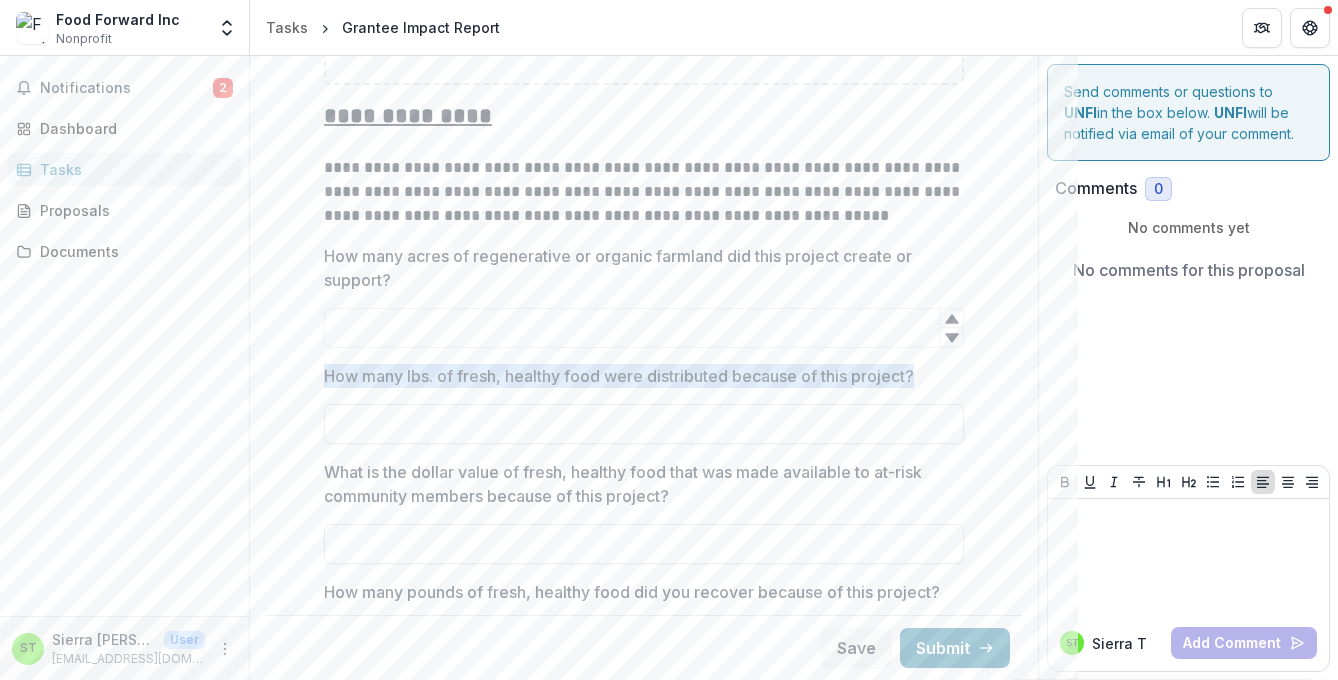 drag, startPoint x: 322, startPoint y: 368, endPoint x: 928, endPoint y: 379, distance: 606.09985 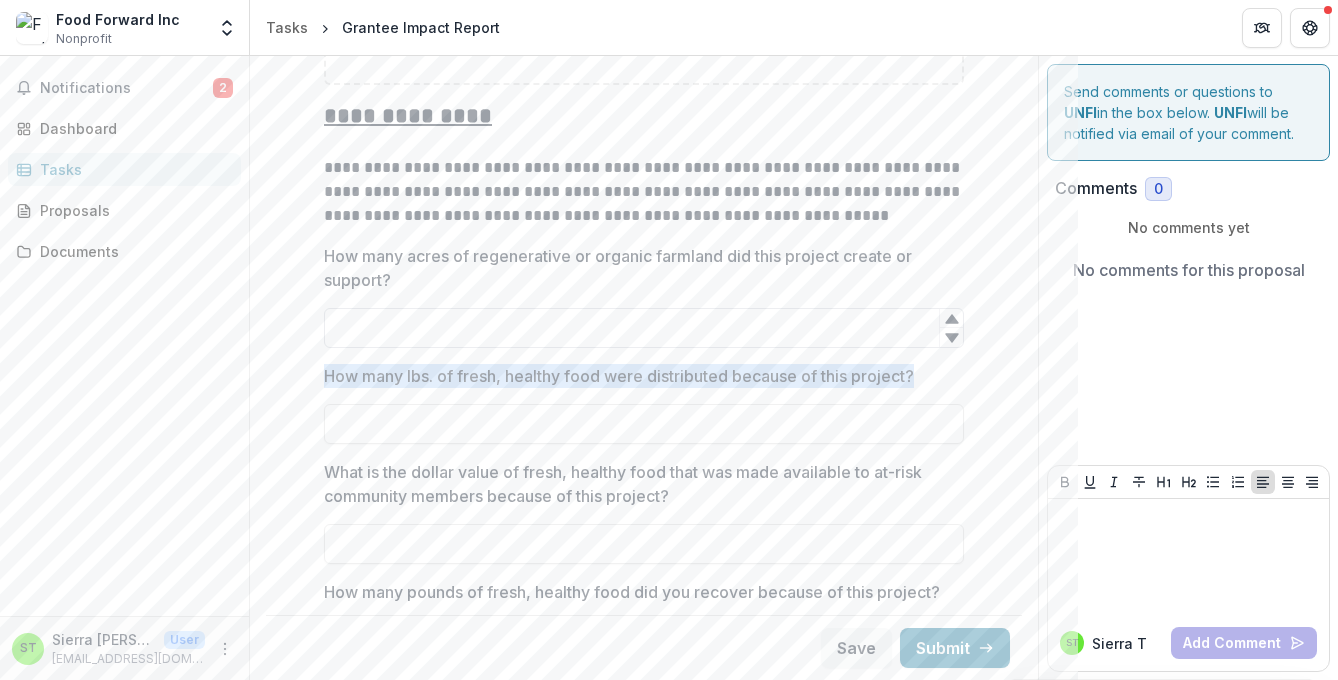 scroll, scrollTop: 1009, scrollLeft: 0, axis: vertical 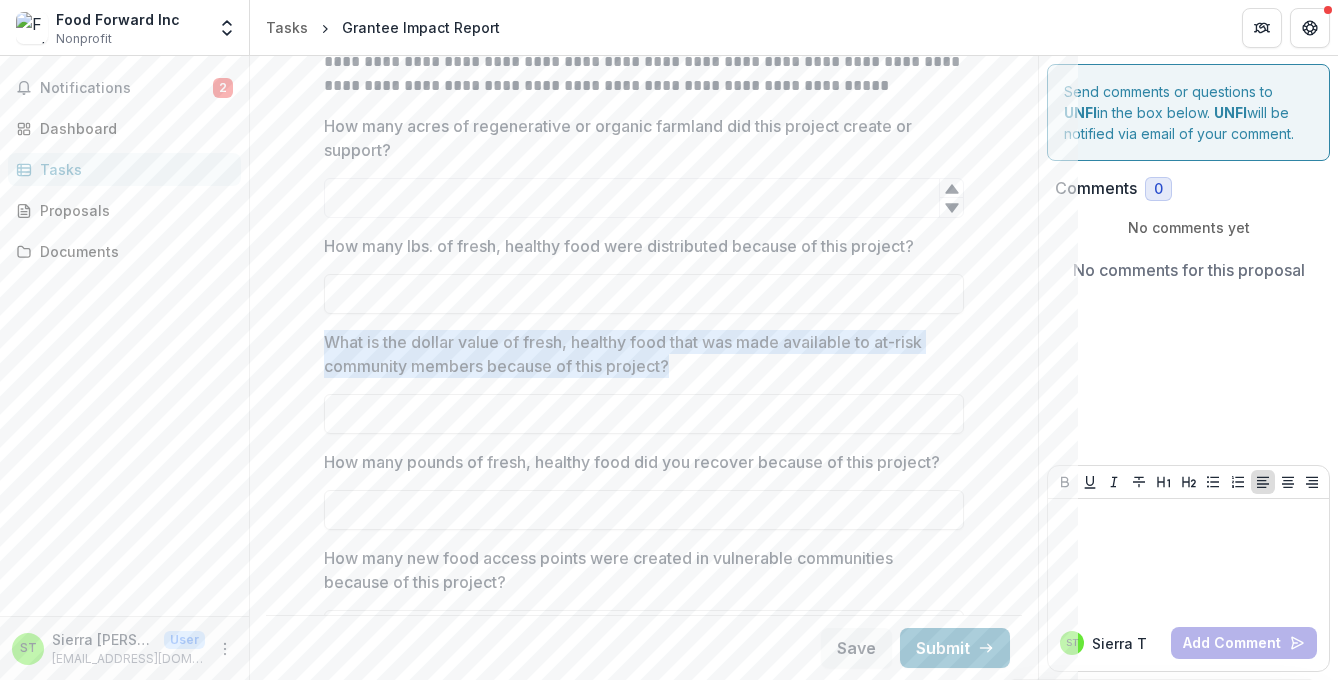 copy on "What is the dollar value of fresh, healthy food that was made available to at-risk community members because of this project?" 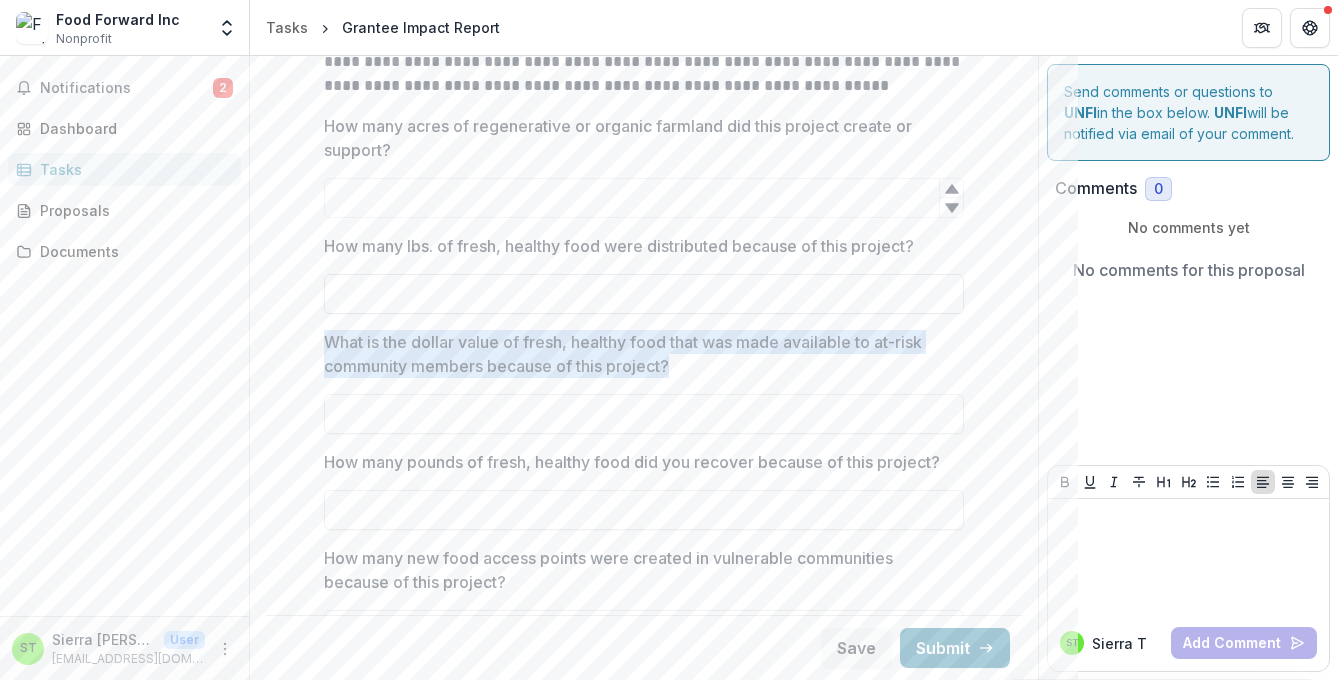 scroll, scrollTop: 1242, scrollLeft: 0, axis: vertical 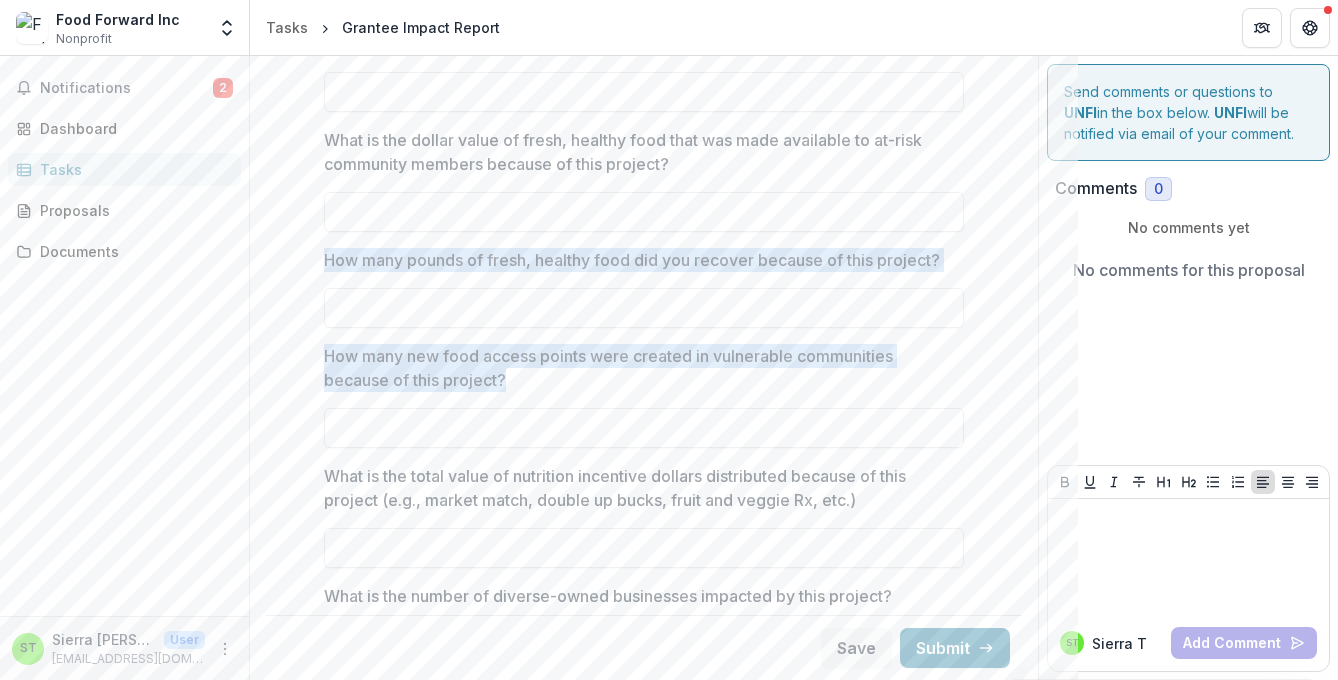 copy on "How many pounds of fresh, healthy food did you recover because of this project?  How many new food access points were created in vulnerable communities because of this project?" 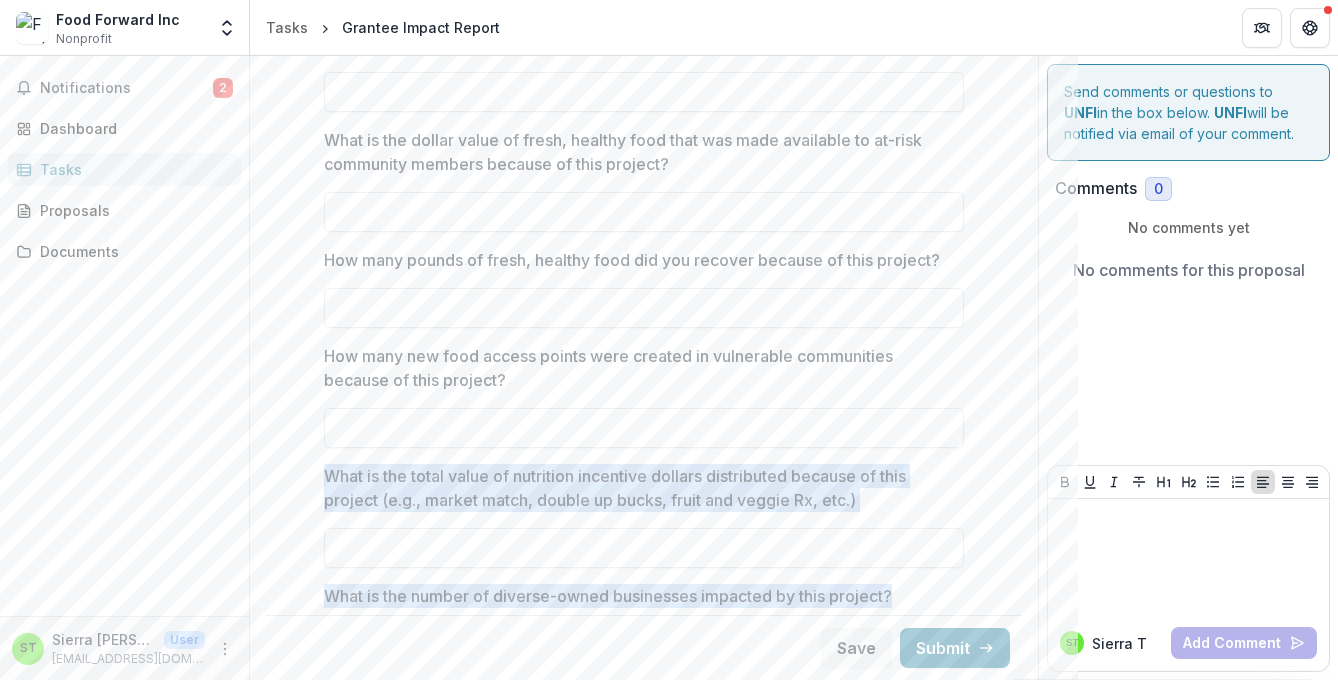 drag, startPoint x: 313, startPoint y: 466, endPoint x: 921, endPoint y: 601, distance: 622.8074 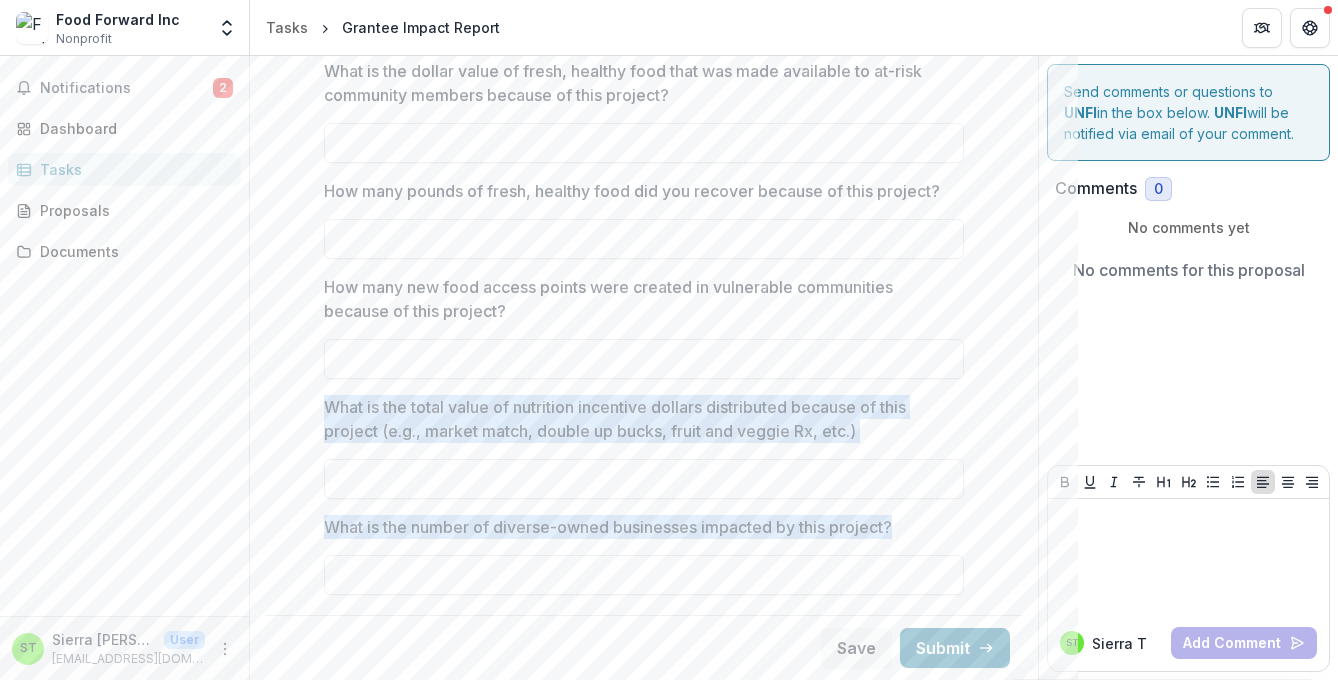 scroll, scrollTop: 1464, scrollLeft: 0, axis: vertical 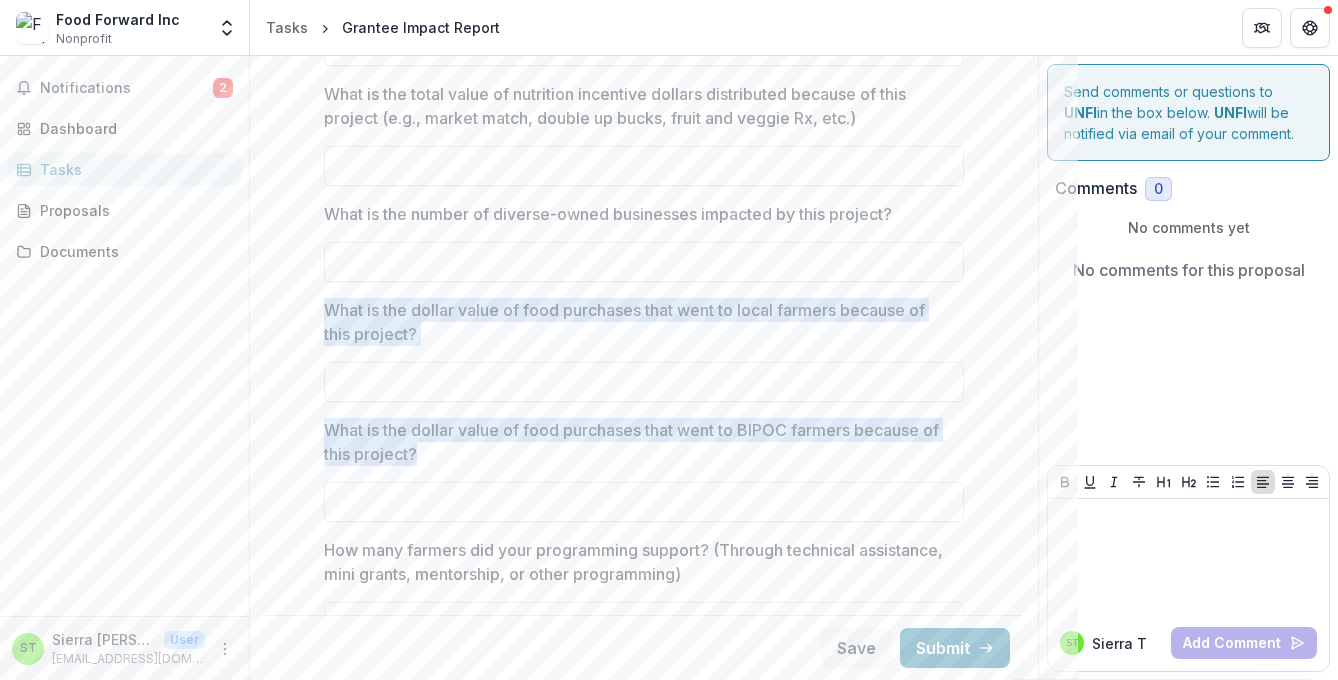 drag, startPoint x: 319, startPoint y: 308, endPoint x: 426, endPoint y: 451, distance: 178.60011 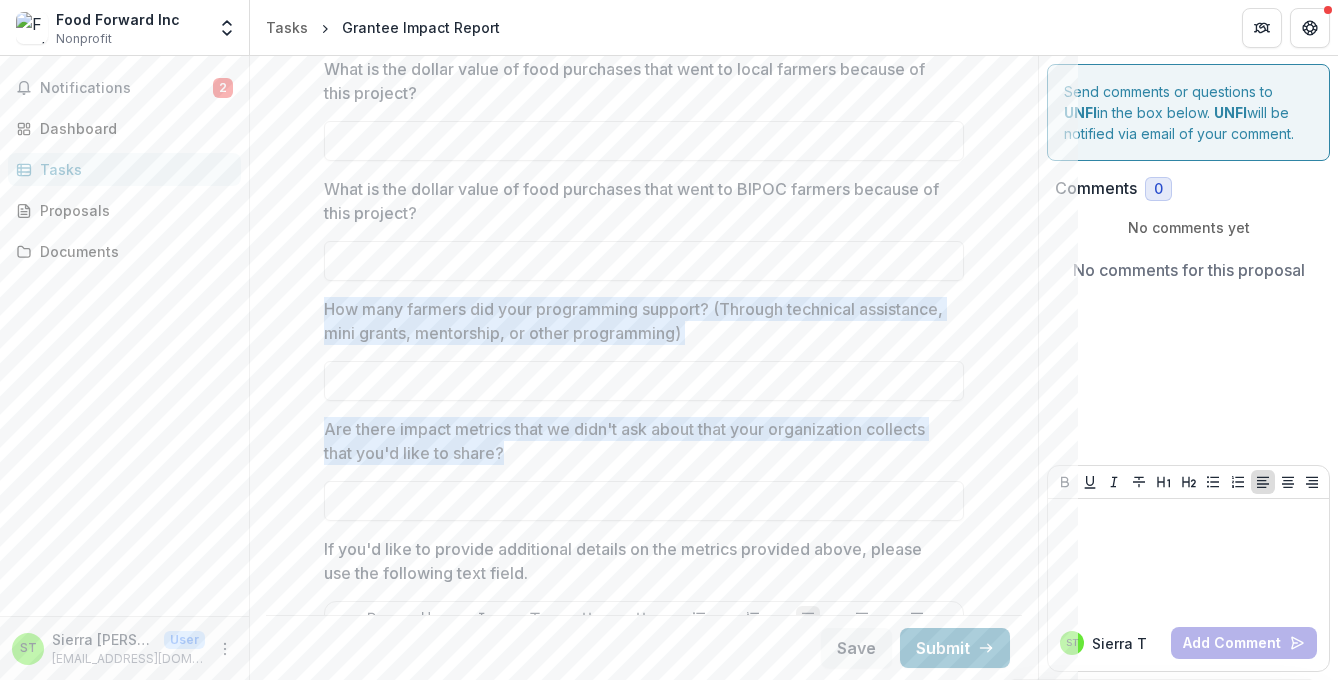 drag, startPoint x: 317, startPoint y: 304, endPoint x: 529, endPoint y: 457, distance: 261.44406 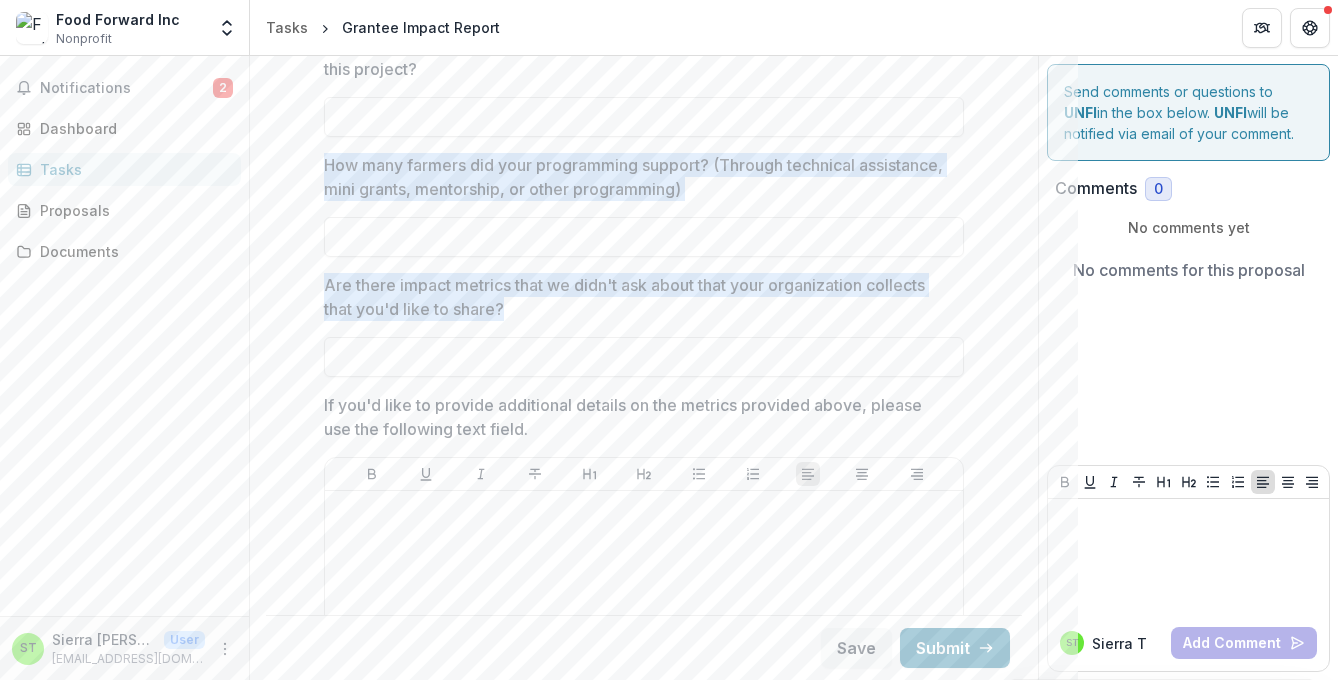 scroll, scrollTop: 2147, scrollLeft: 0, axis: vertical 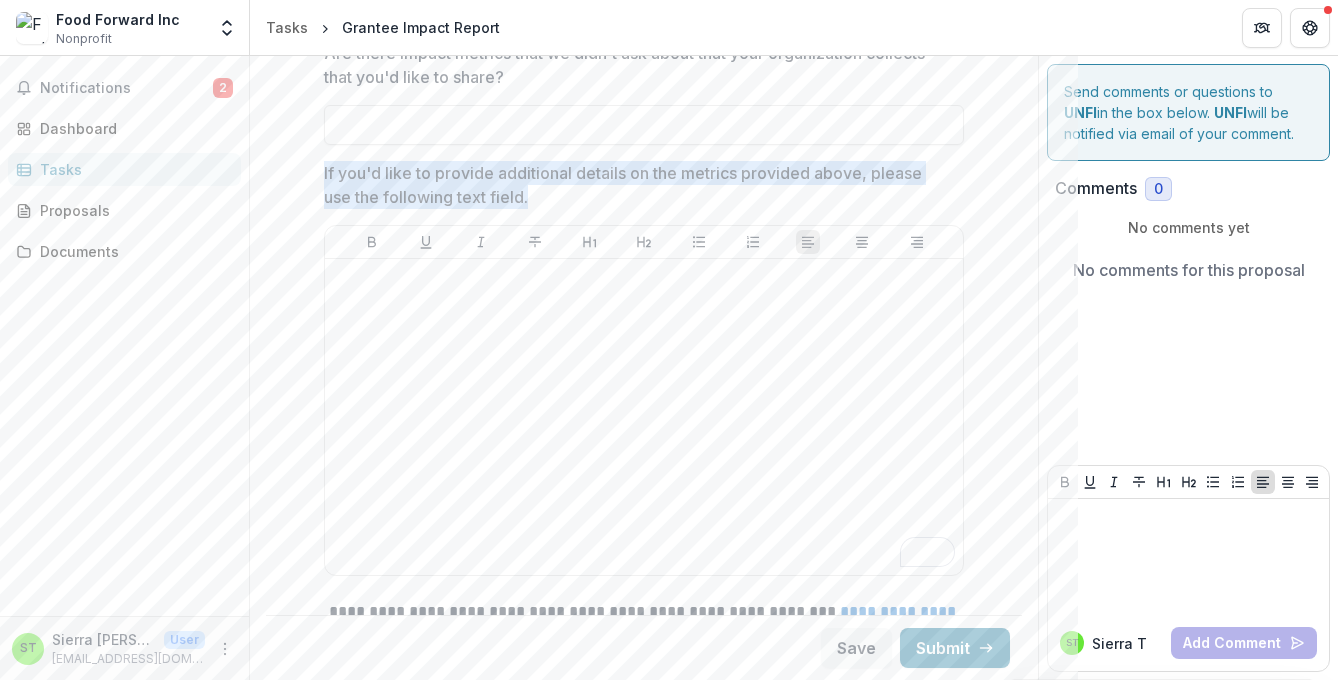 drag, startPoint x: 308, startPoint y: 158, endPoint x: 548, endPoint y: 207, distance: 244.95102 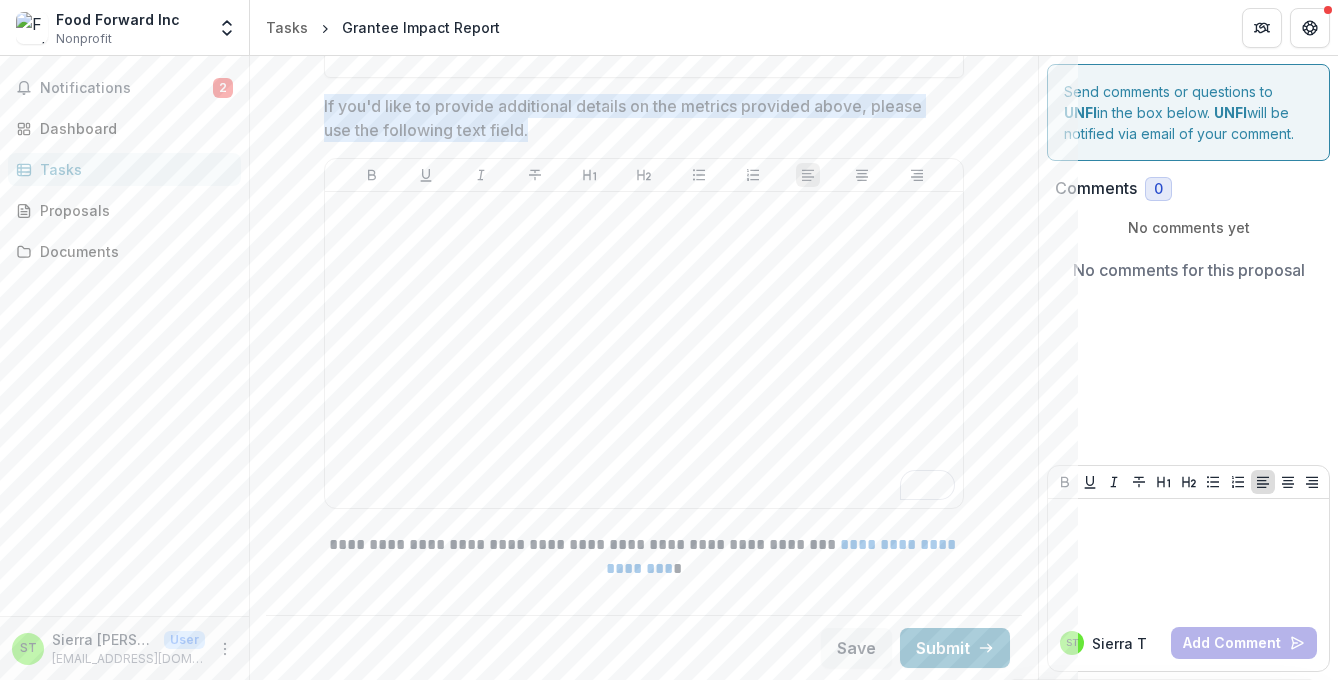 scroll, scrollTop: 2341, scrollLeft: 0, axis: vertical 